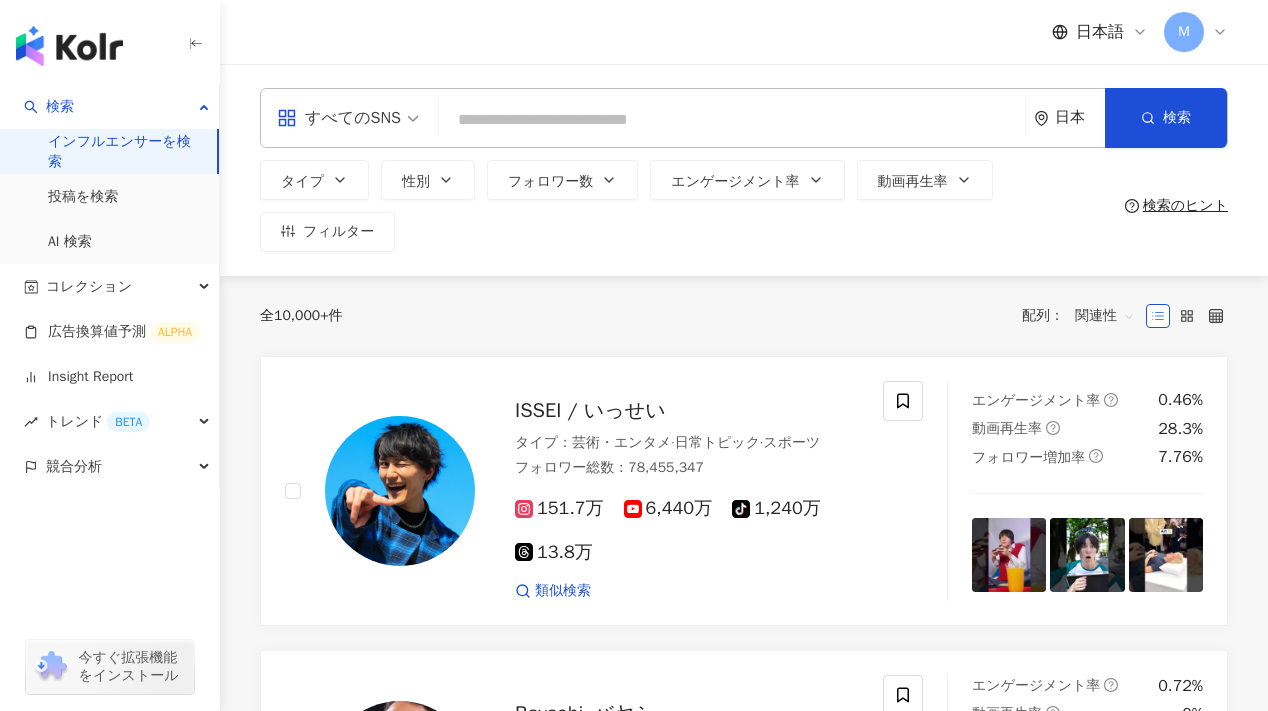 scroll, scrollTop: 0, scrollLeft: 0, axis: both 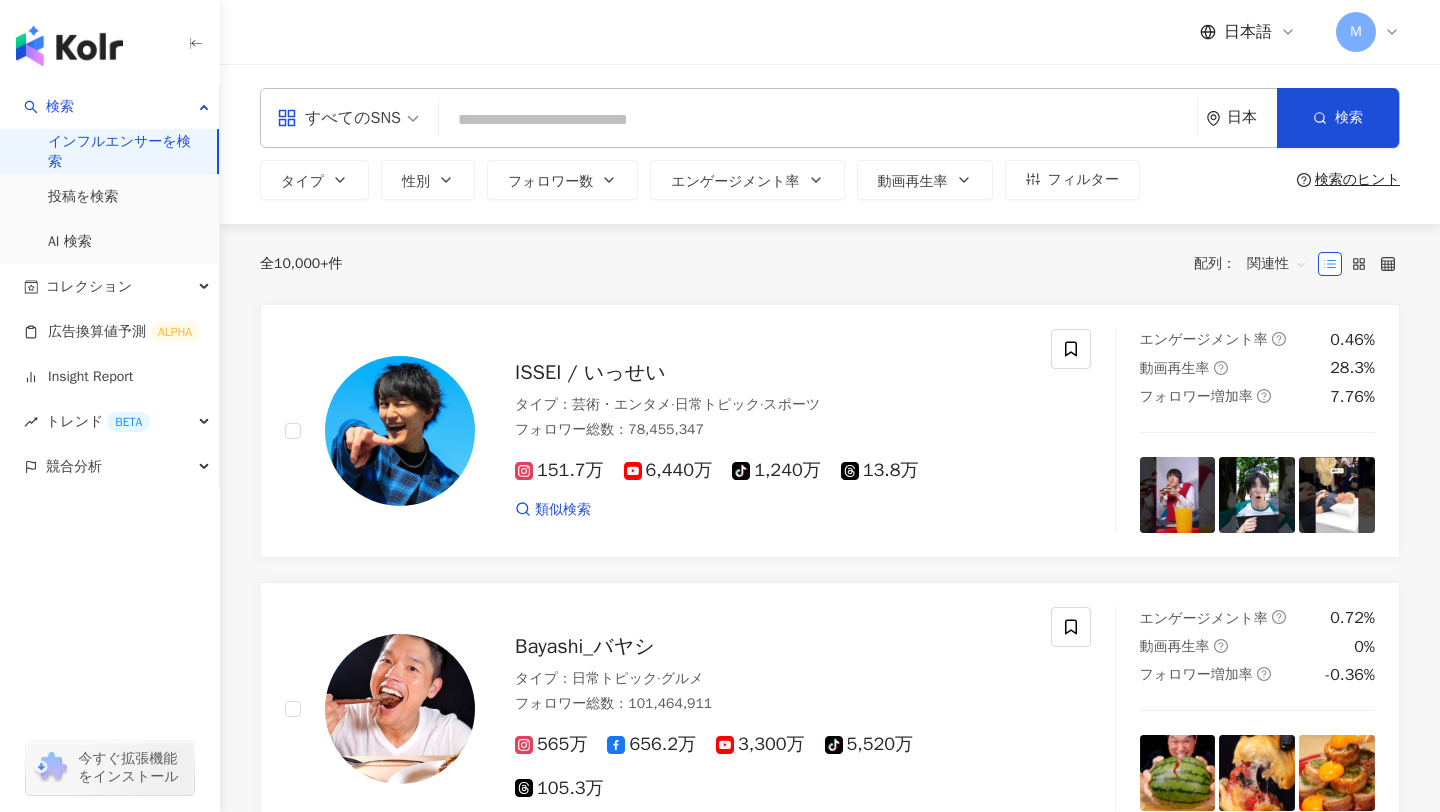 click on "全  10,000+  件 配列： 関連性" at bounding box center (830, 264) 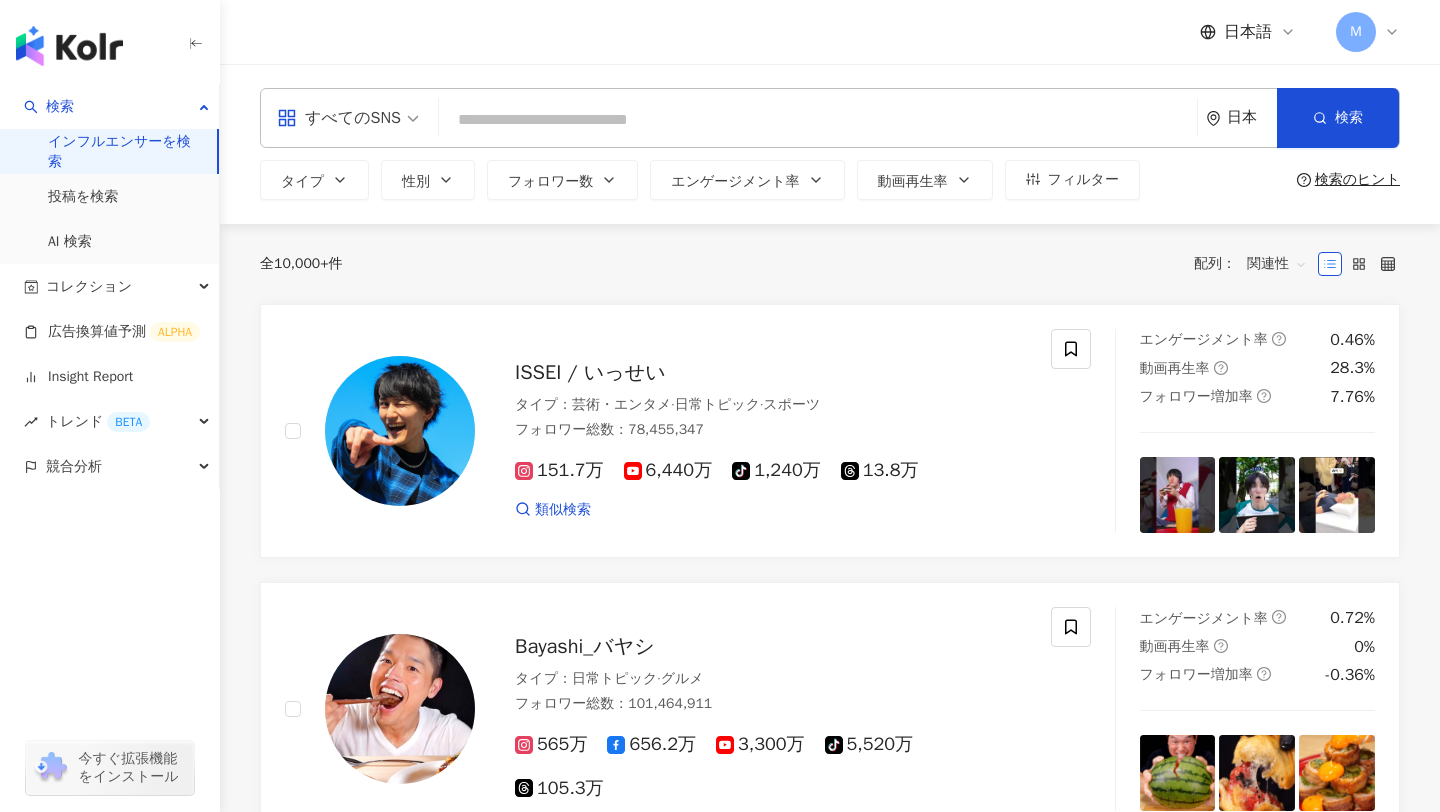 click on "すべてのSNS" at bounding box center [339, 118] 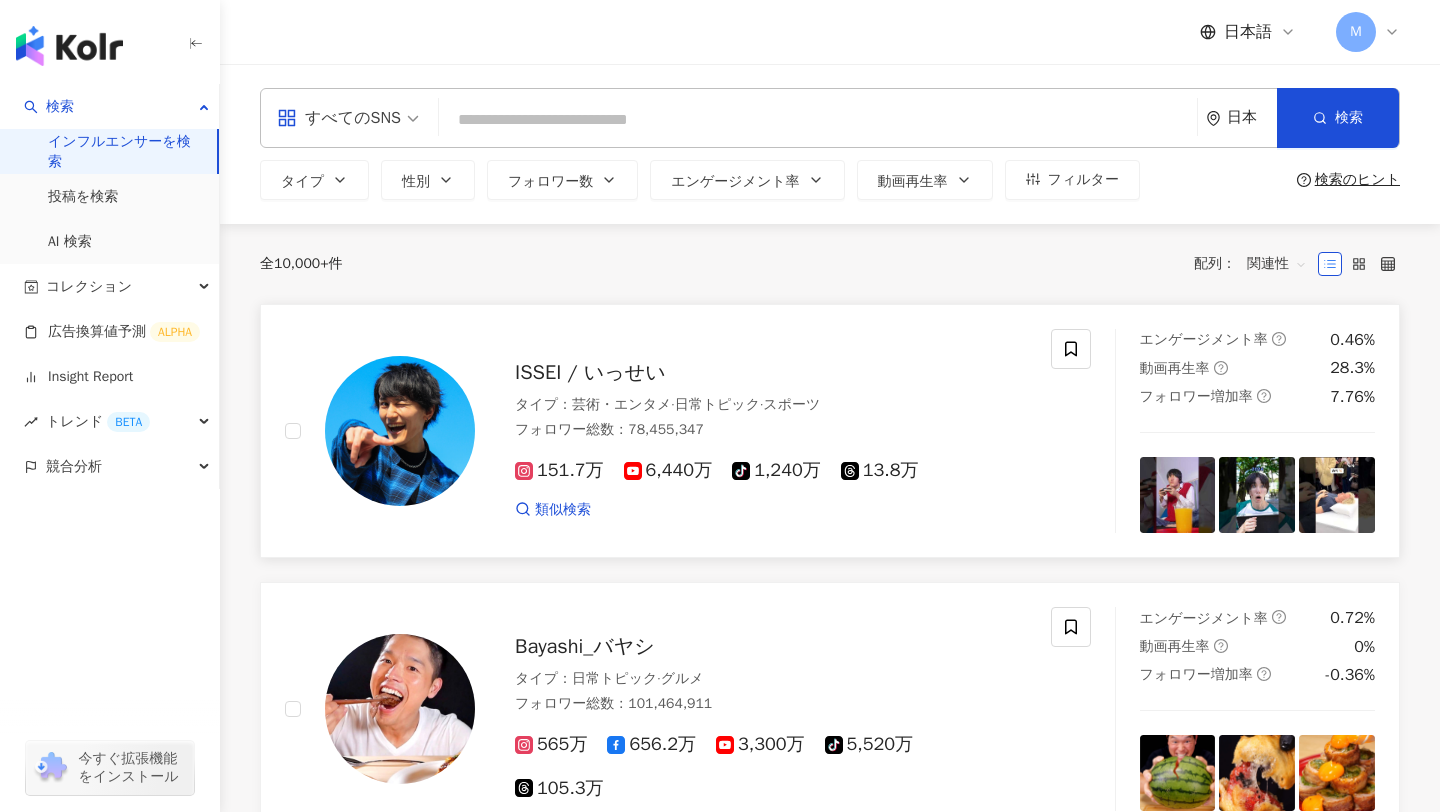 click on "ISSEI / いっせい タイプ ： 芸術・エンタメ  ·  日常トピック  ·  スポーツ フォロワー総数 ： 78,455,347 151.7万 6,440万 tiktok-icon 1,240万 13.8万 類似検索 エンゲージメント率 0.46% 動画再生率 28.3% フォロワー増加率 7.76%" at bounding box center (830, 431) 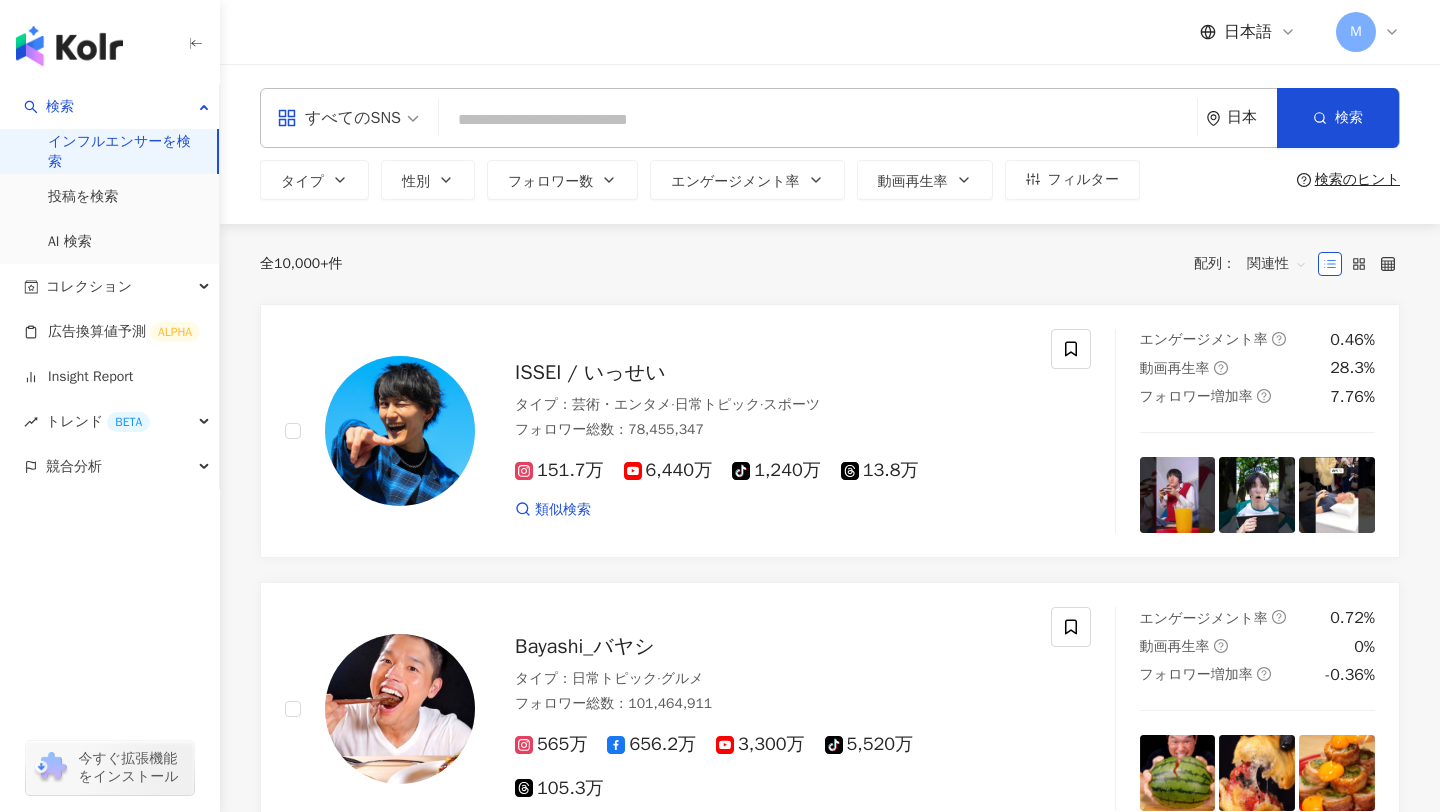 click on "すべてのSNS 日本 検索" at bounding box center [830, 118] 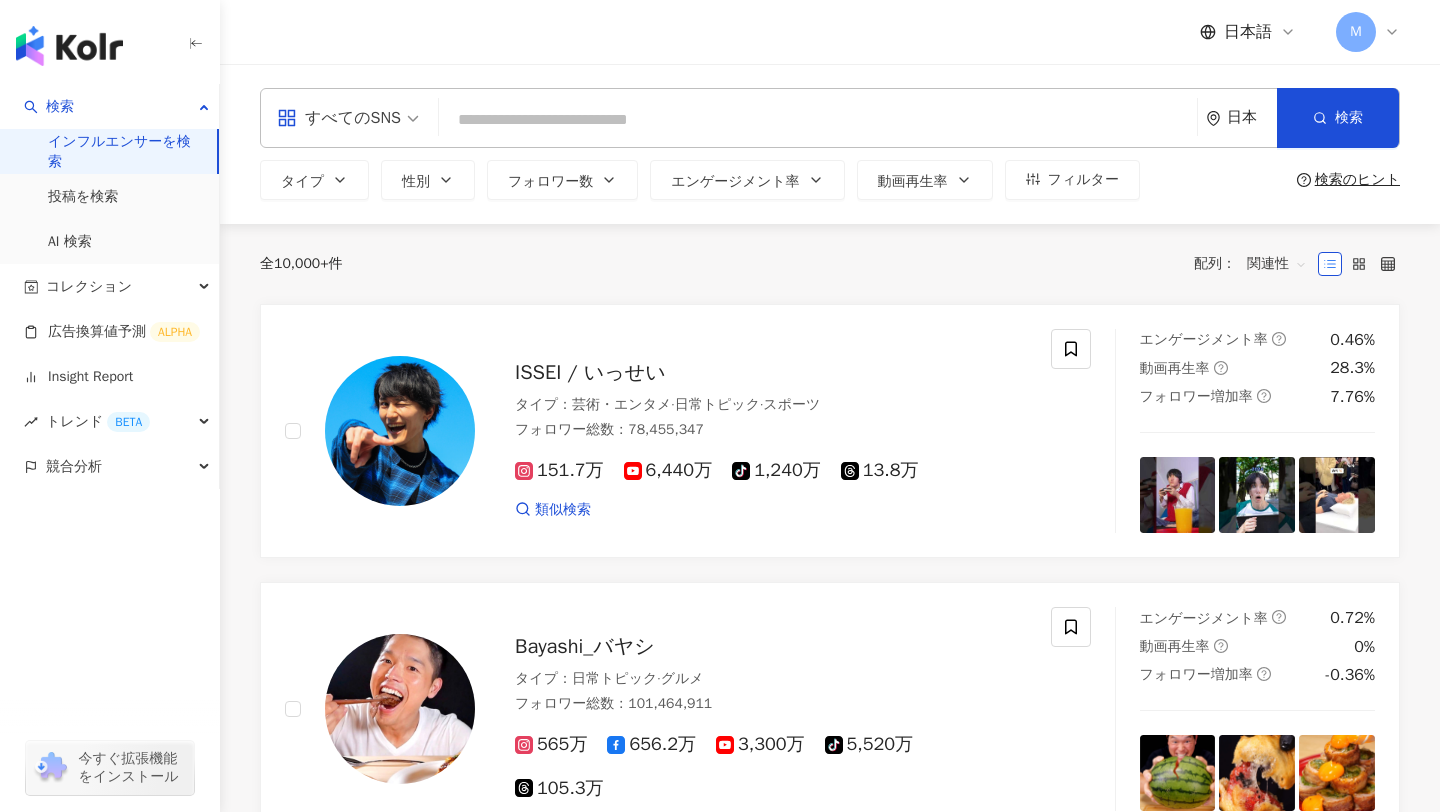 click at bounding box center [818, 120] 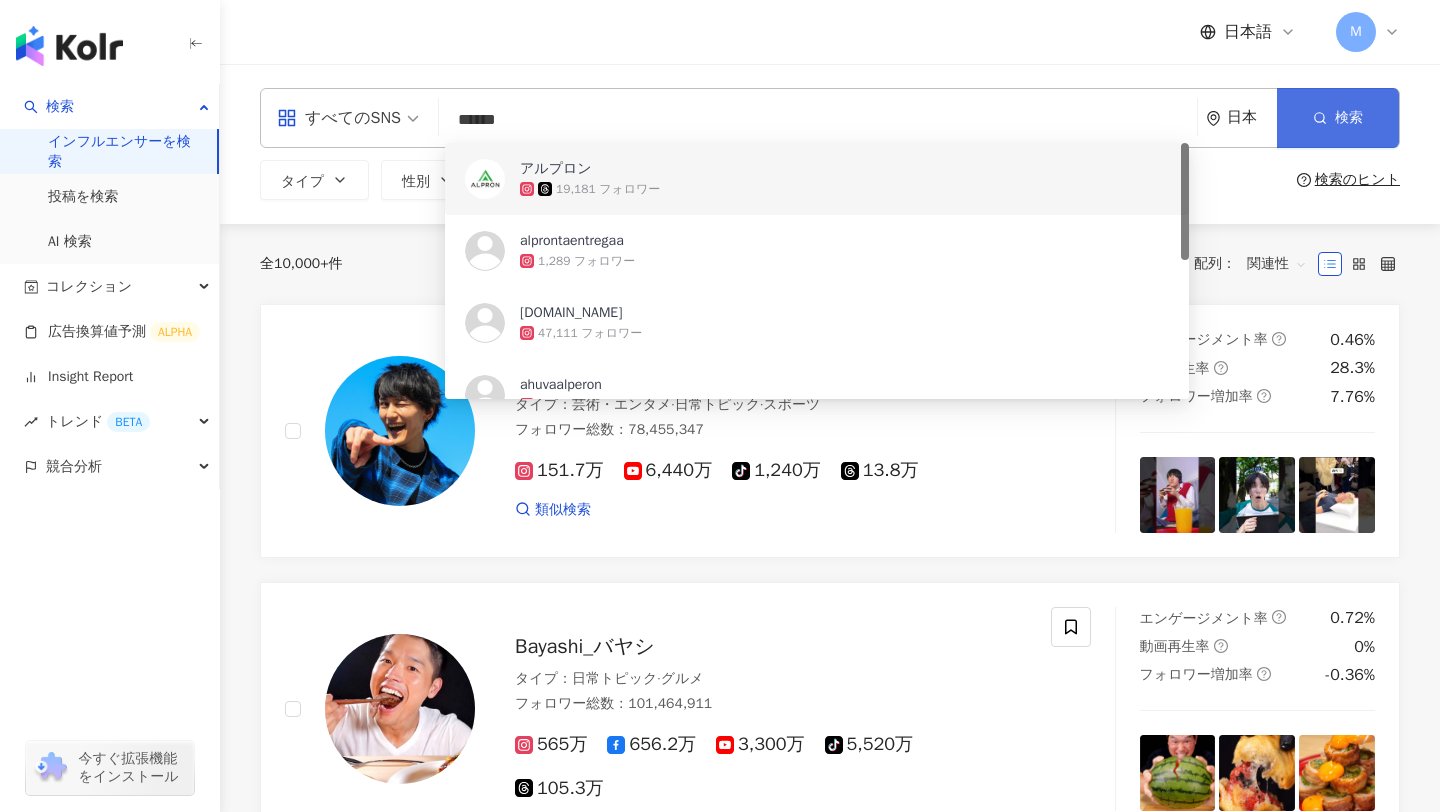 type on "******" 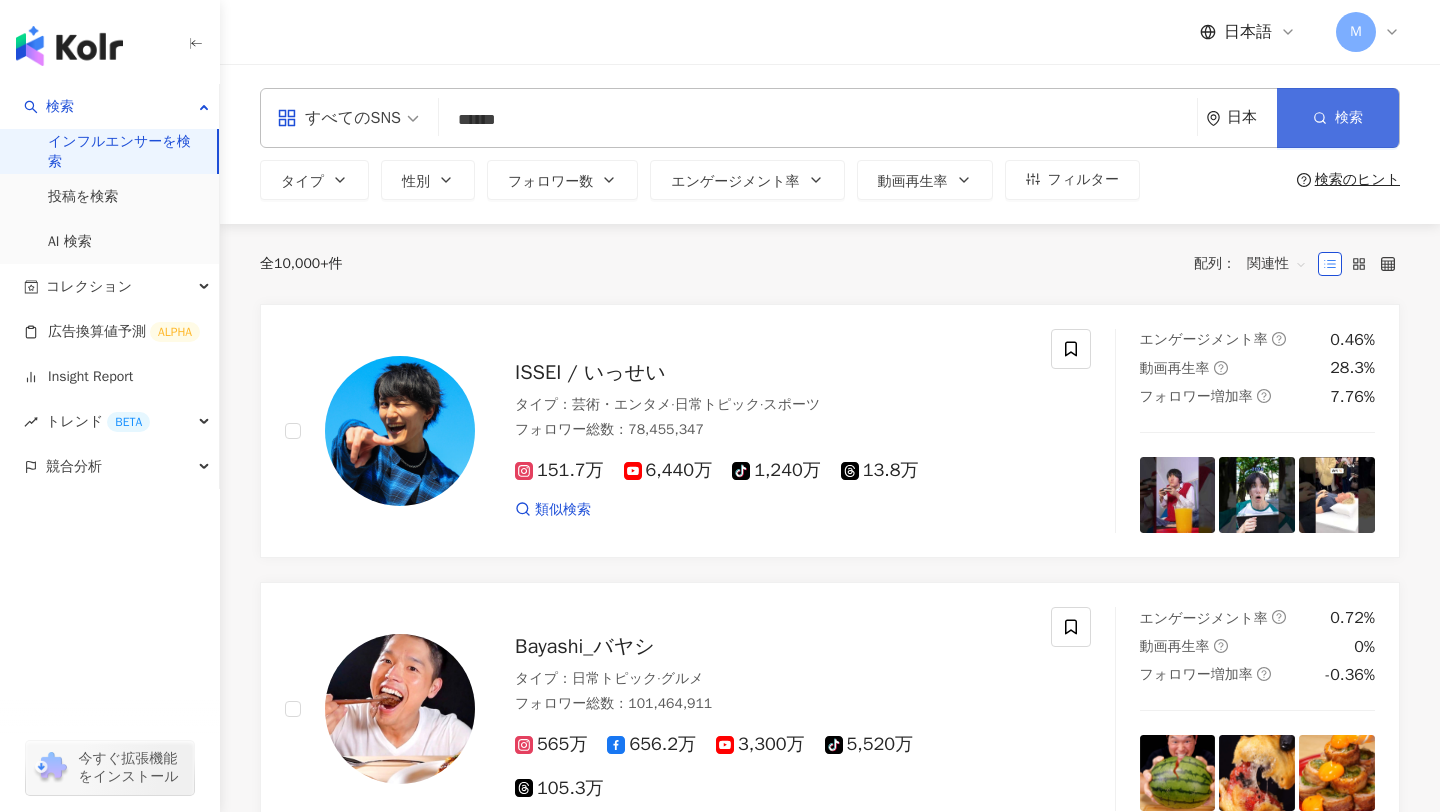 click on "検索" at bounding box center (1338, 118) 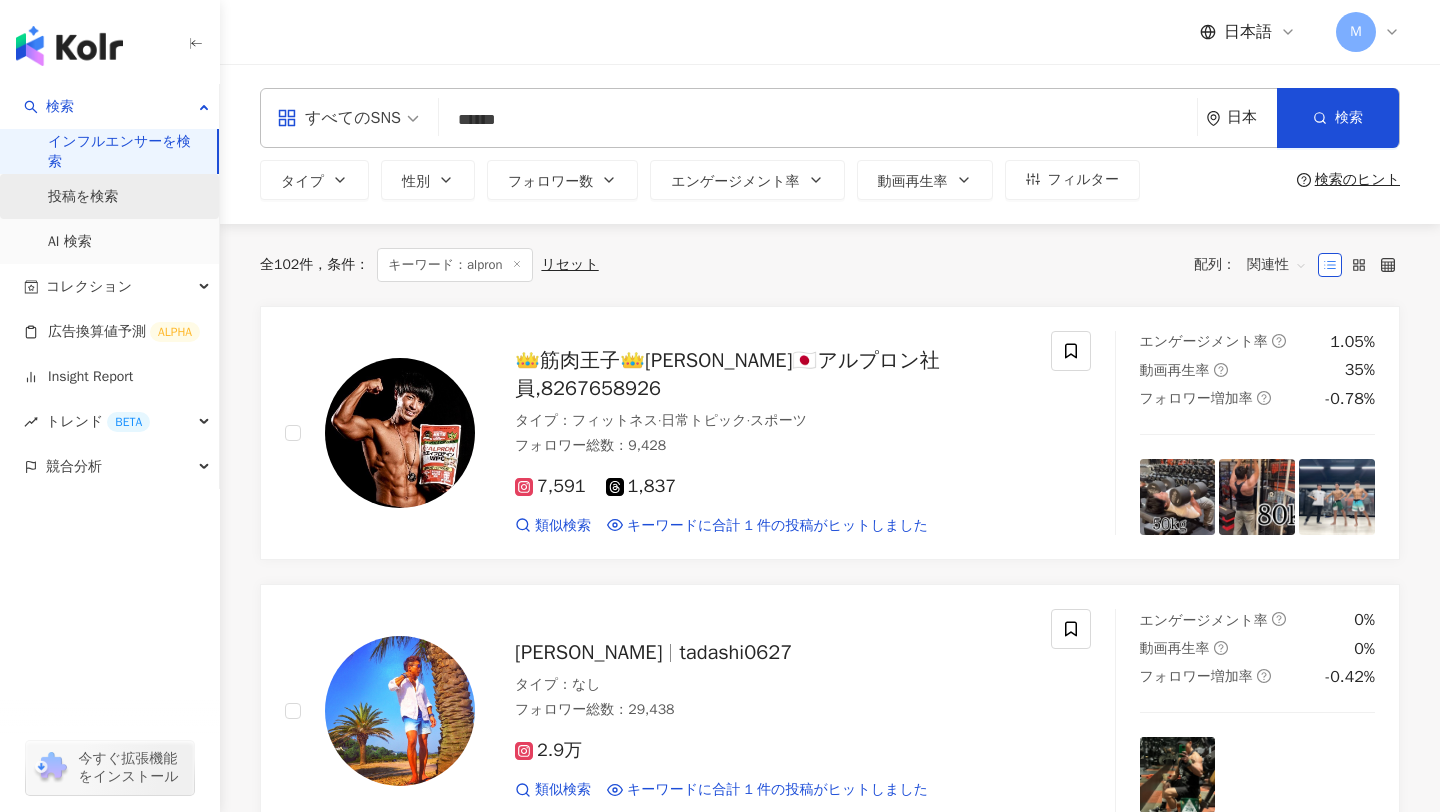 click on "投稿を検索" at bounding box center (83, 197) 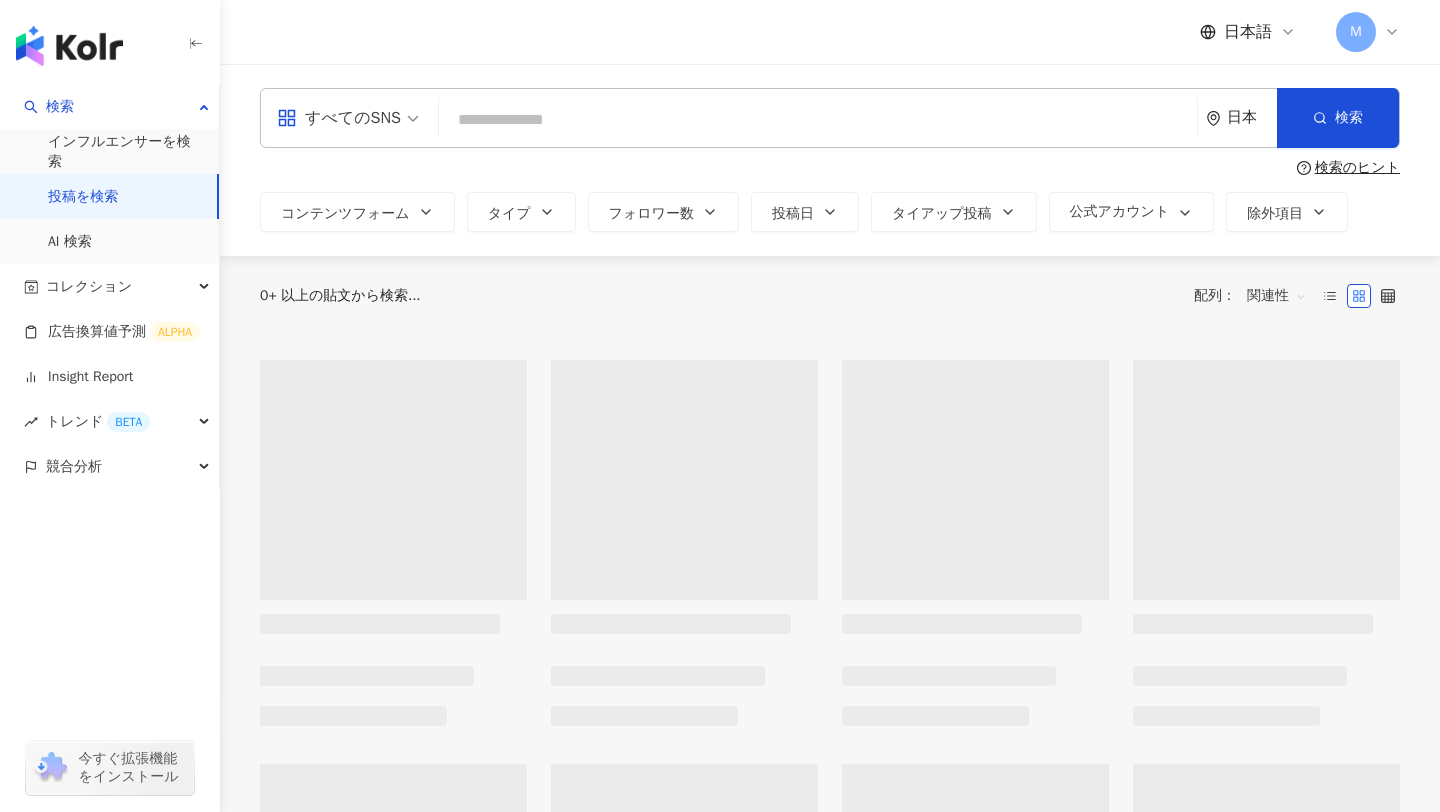 click at bounding box center [818, 119] 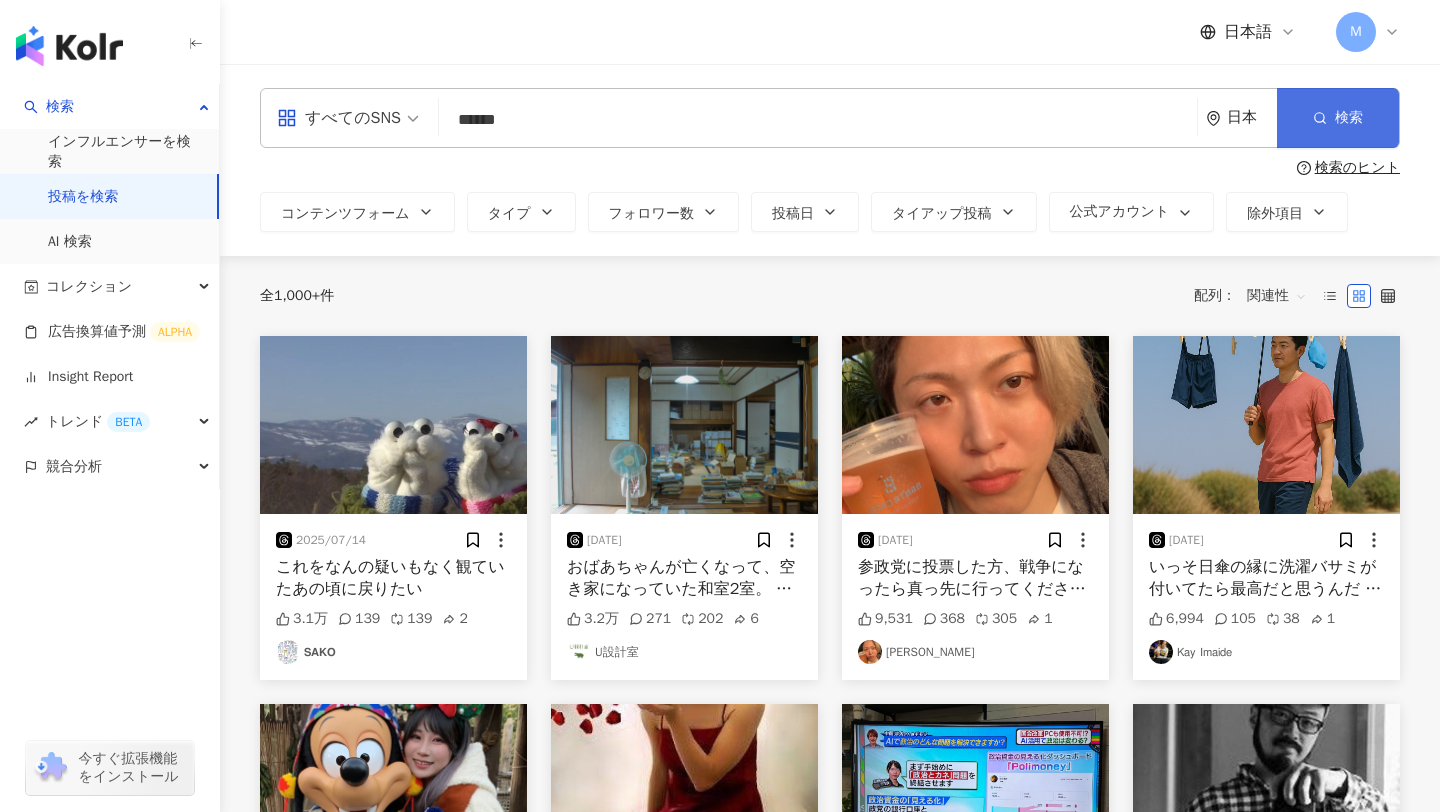 type on "******" 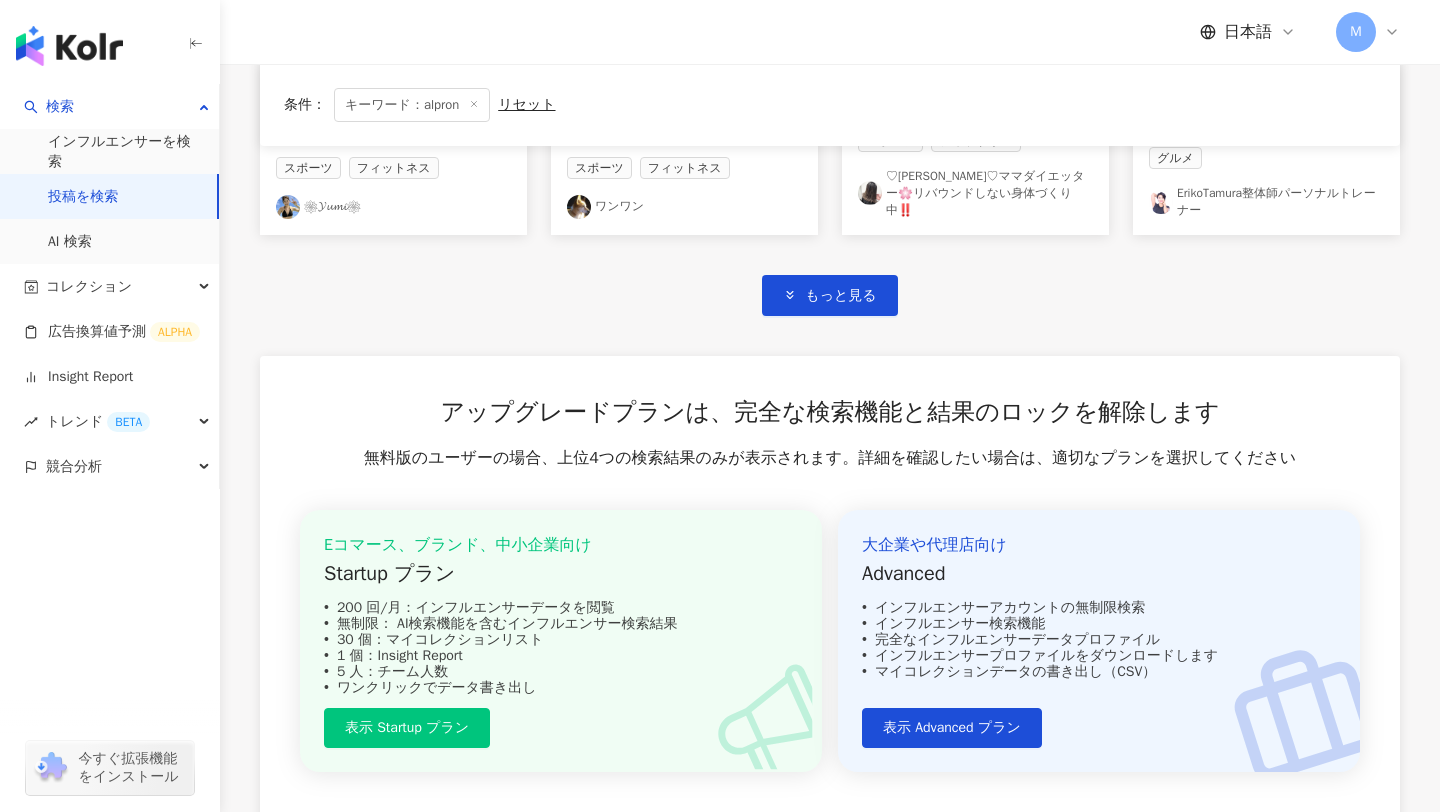 scroll, scrollTop: 1371, scrollLeft: 0, axis: vertical 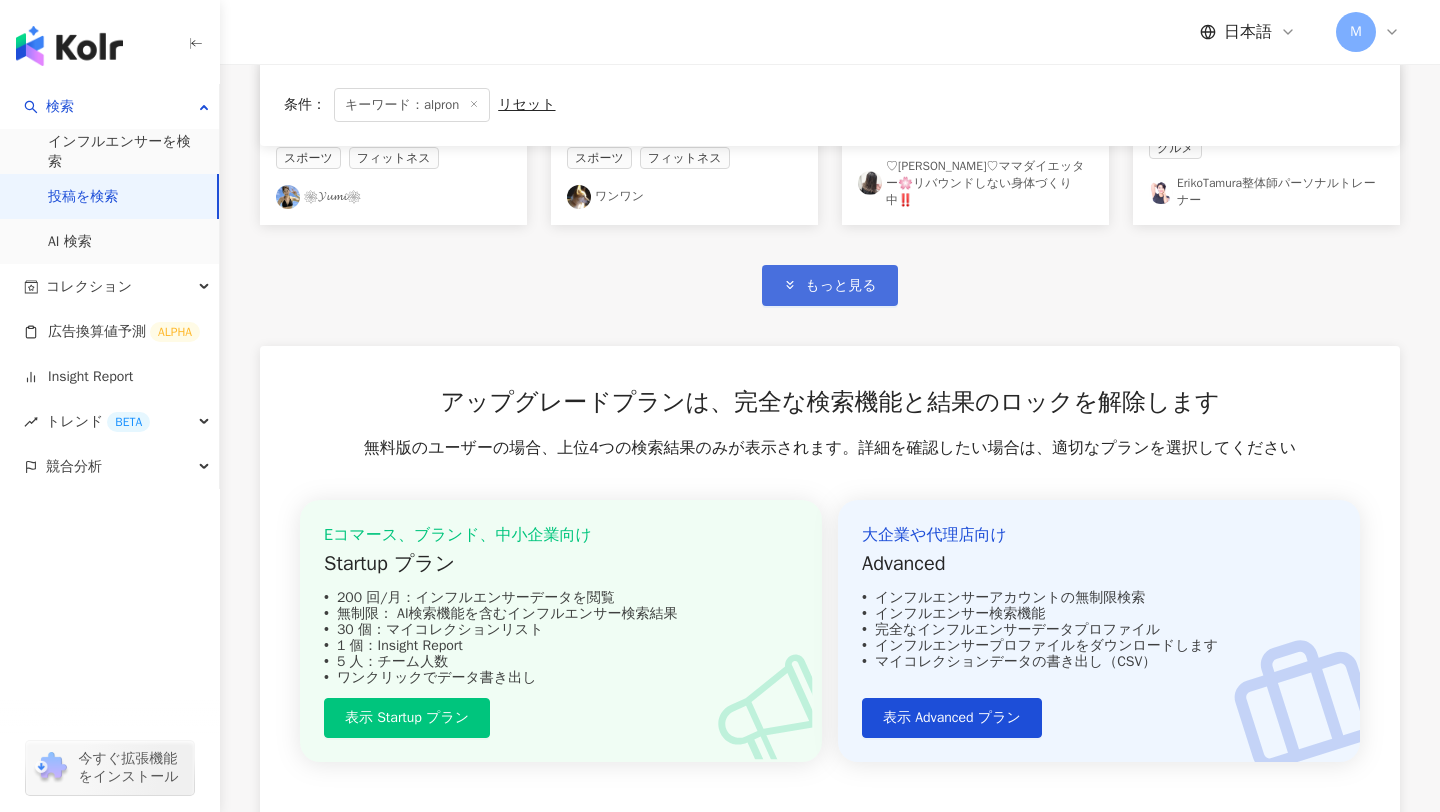 click on "もっと見る" at bounding box center (829, 285) 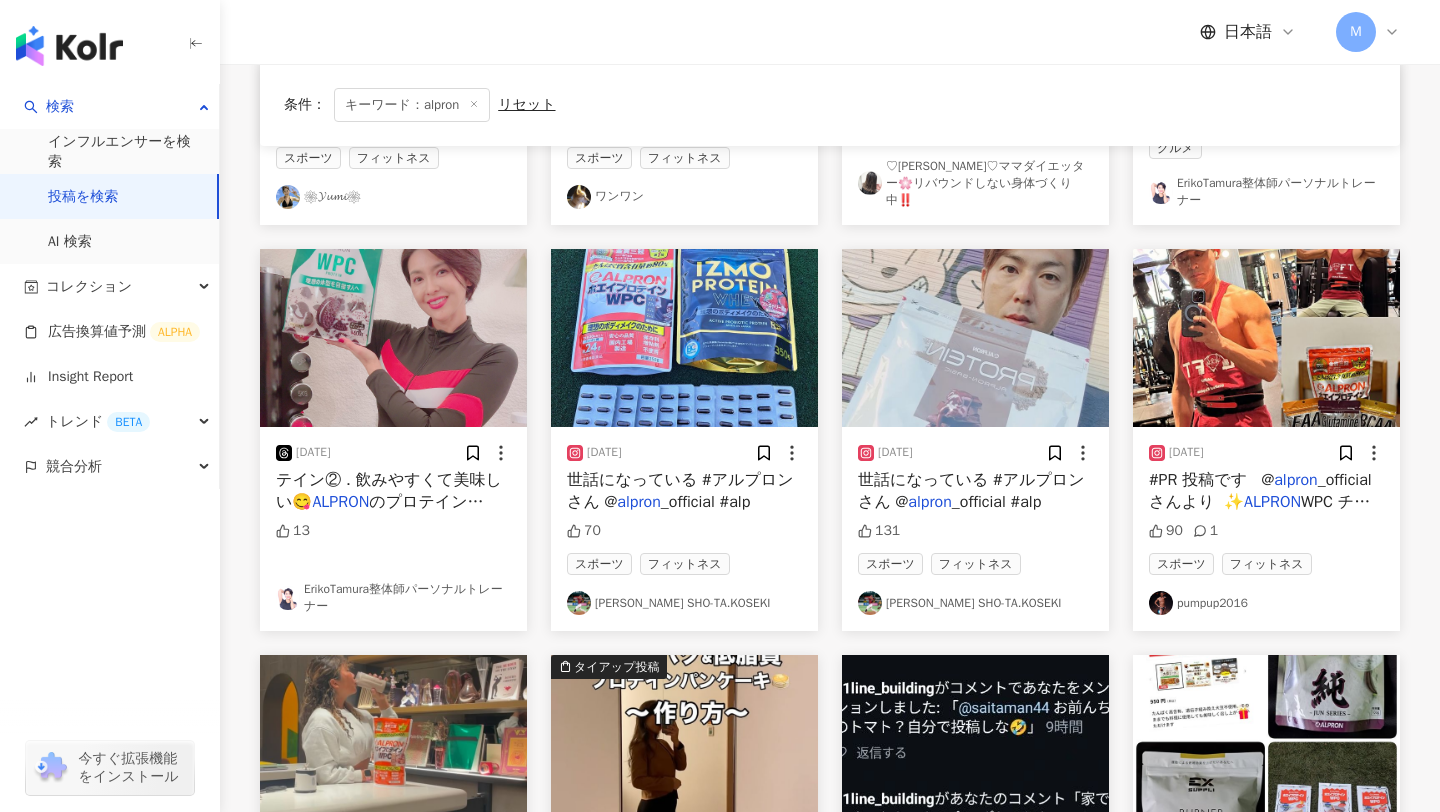 click at bounding box center (684, 338) 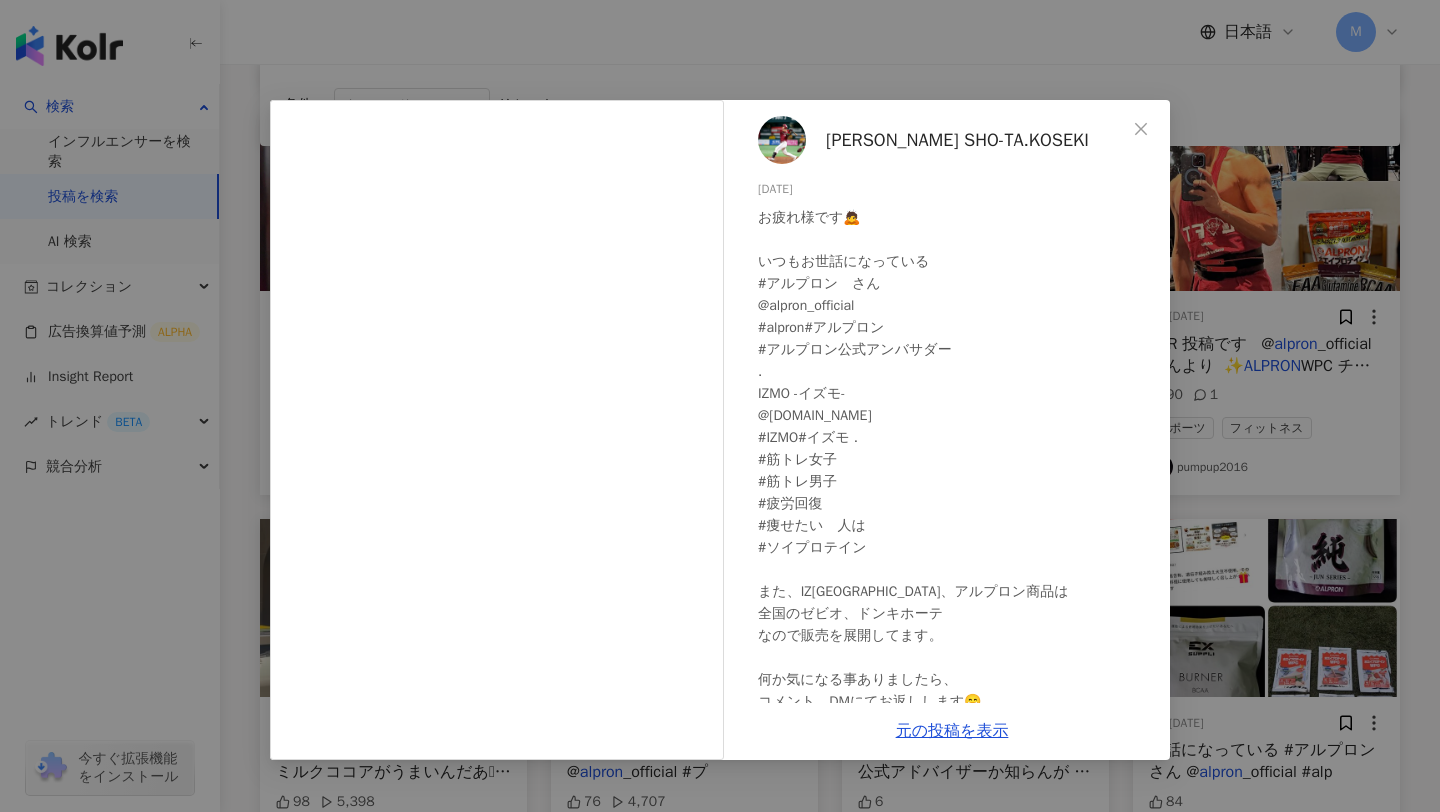 scroll, scrollTop: 1509, scrollLeft: 0, axis: vertical 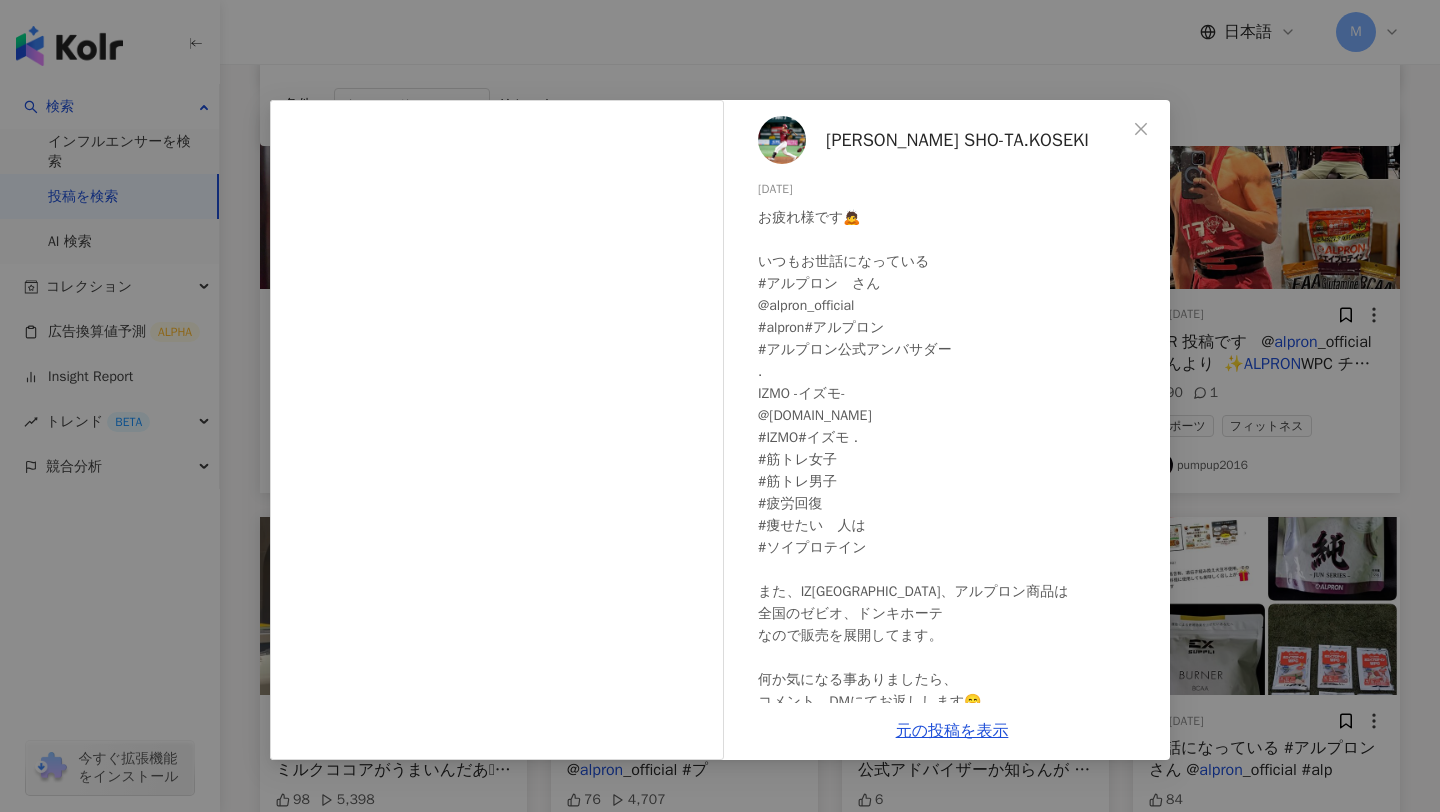 click on "小関 翔太     SHO-TA.KOSEKI 2023/11/27 お疲れ様です🙇
いつもお世話になっている
#アルプロン　さん
@alpron_official
#alpron#アルプロン
#アルプロン公式アンバサダー
.
IZMO -イズモ-
@izmo.energy
#IZMO#イズモ .
#筋トレ女子
#筋トレ男子
#疲労回復
#痩せたい　人は
#ソイプロテイン
また、IZMO、アルプロン商品は
全国のゼビオ、ドンキホーテ
なので販売を展開してます。
何か気になる事ありましたら、
コメント、DMにてお返しします😄
ちなみにプロフィールに、10%off
載せてますので、使ってください🙌
健康維持する為にも栄養補助食品
試してみてください🙌
#アルプロン
#アルプロン公式アンバサダー
#広告
#PR
#プロテイン
#スポーツ男子
#スポーツ女子
#かずさマジック
#社会人野球盛り上げ隊
#社会人野球
#小関翔太 70 元の投稿を表示" at bounding box center (720, 406) 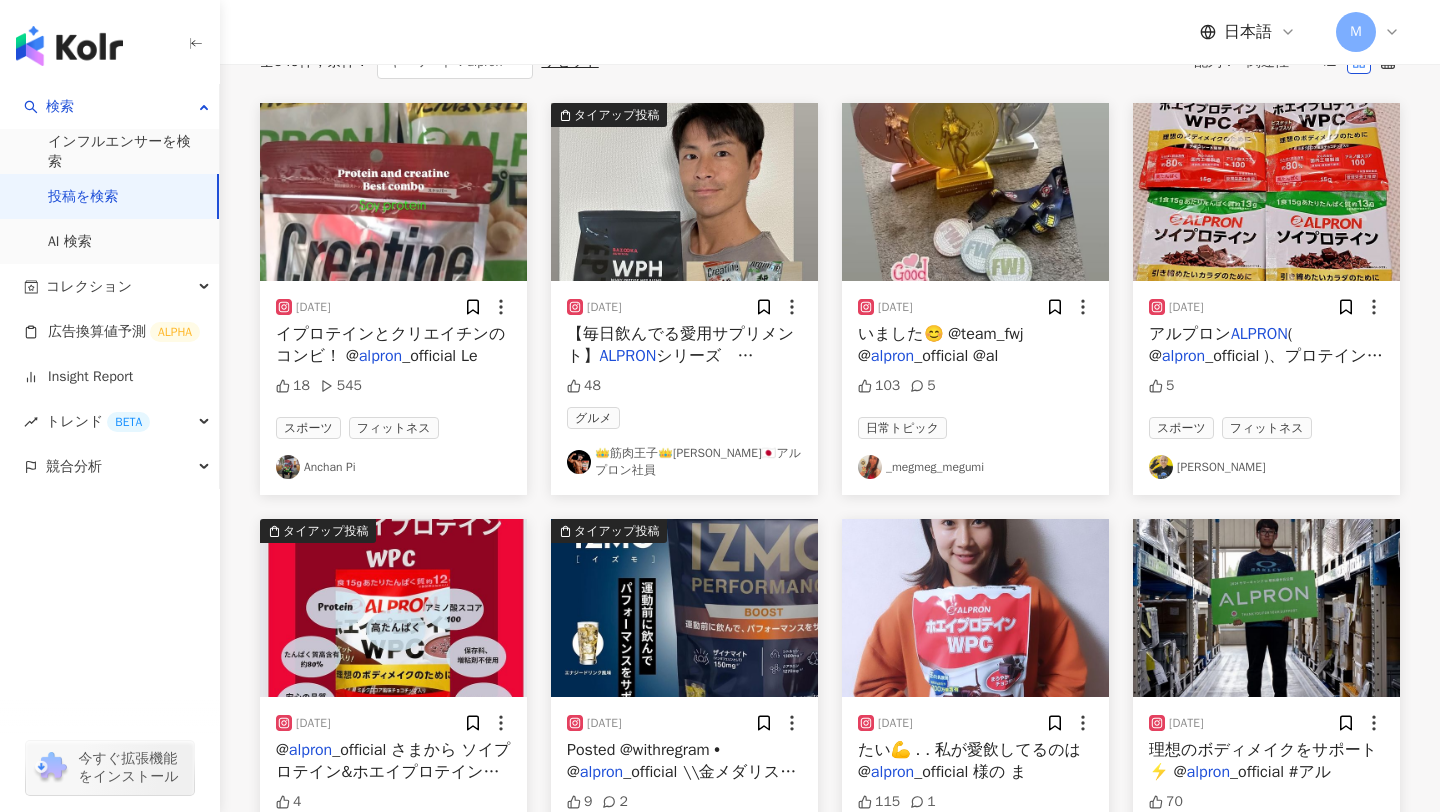 scroll, scrollTop: 48, scrollLeft: 0, axis: vertical 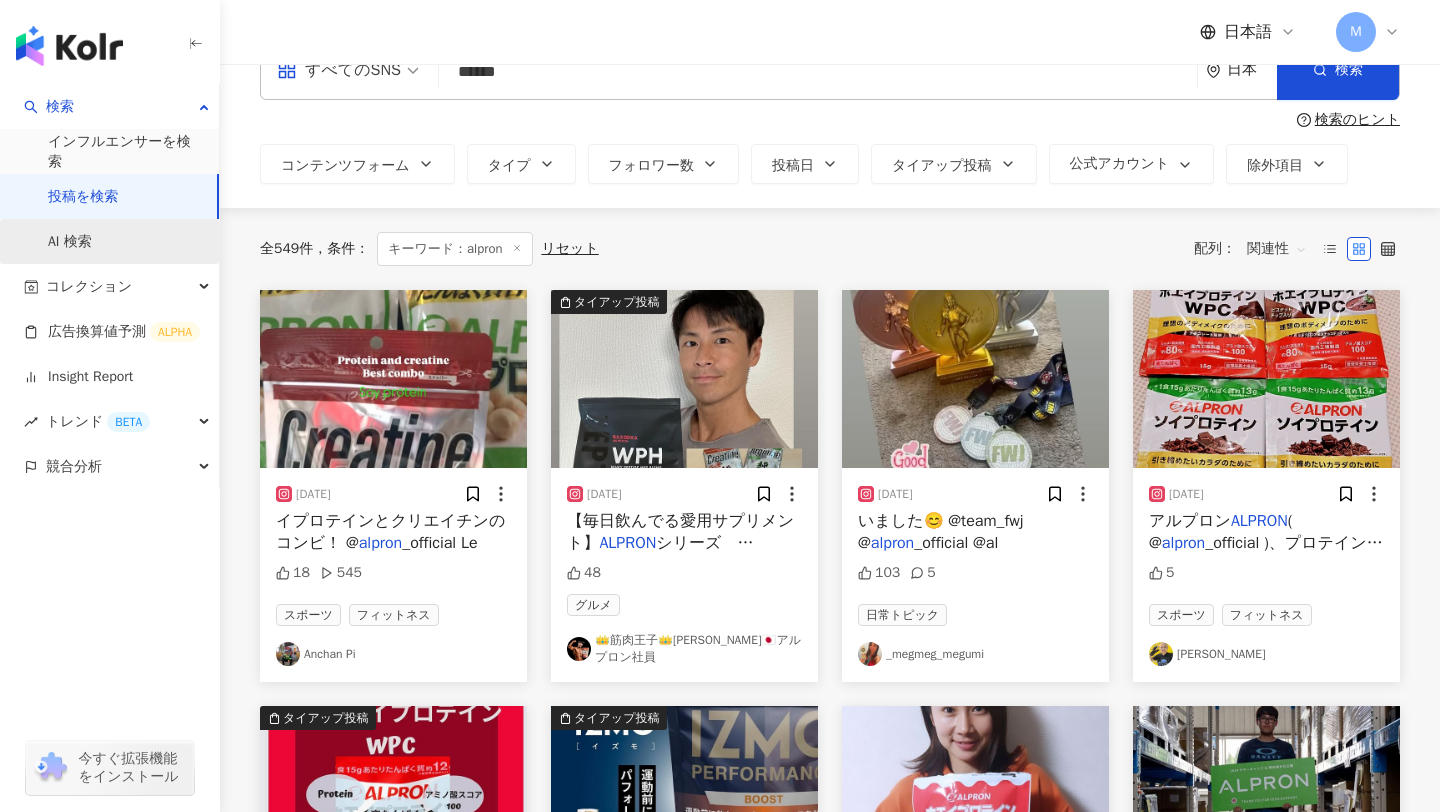 click on "AI 検索" at bounding box center [70, 242] 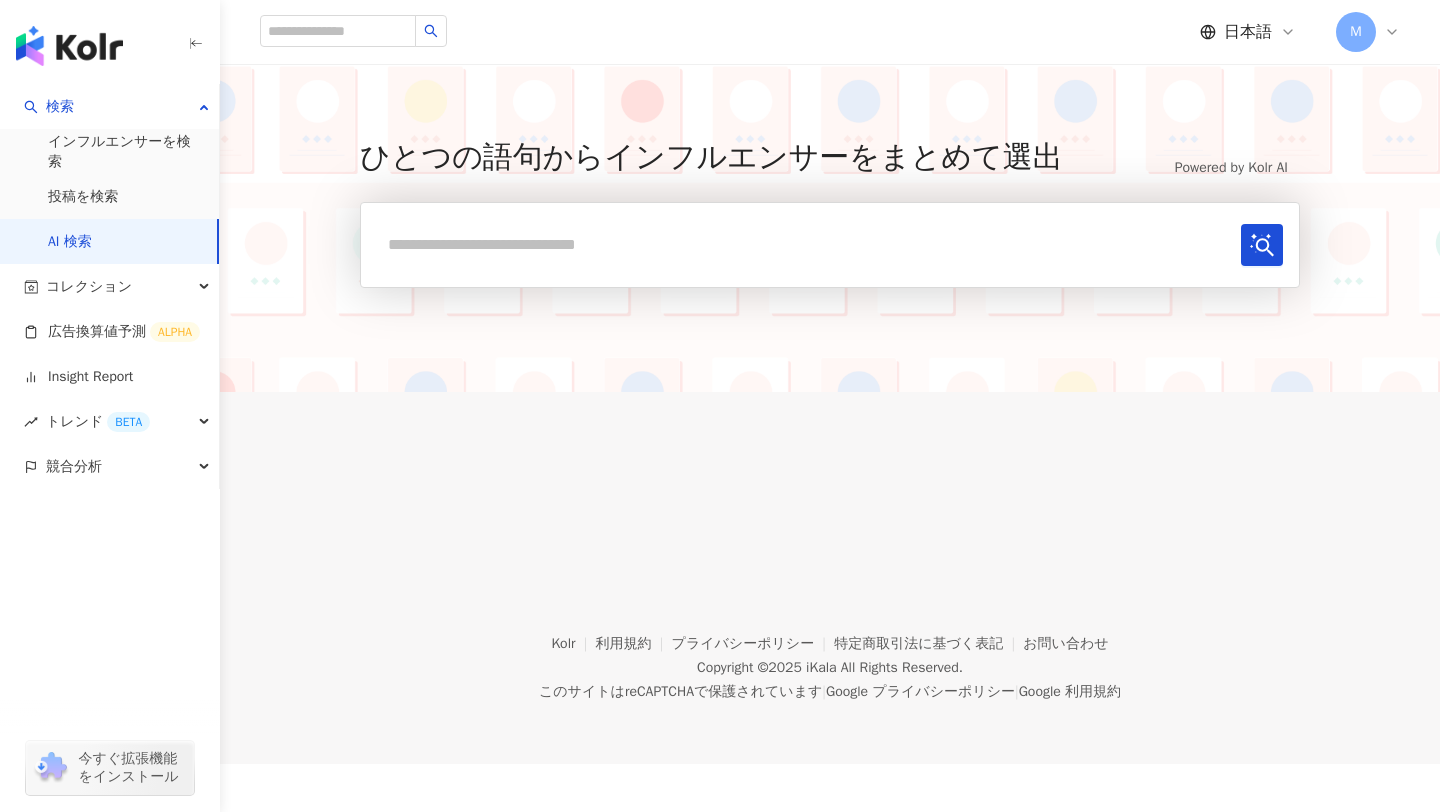 scroll, scrollTop: 0, scrollLeft: 0, axis: both 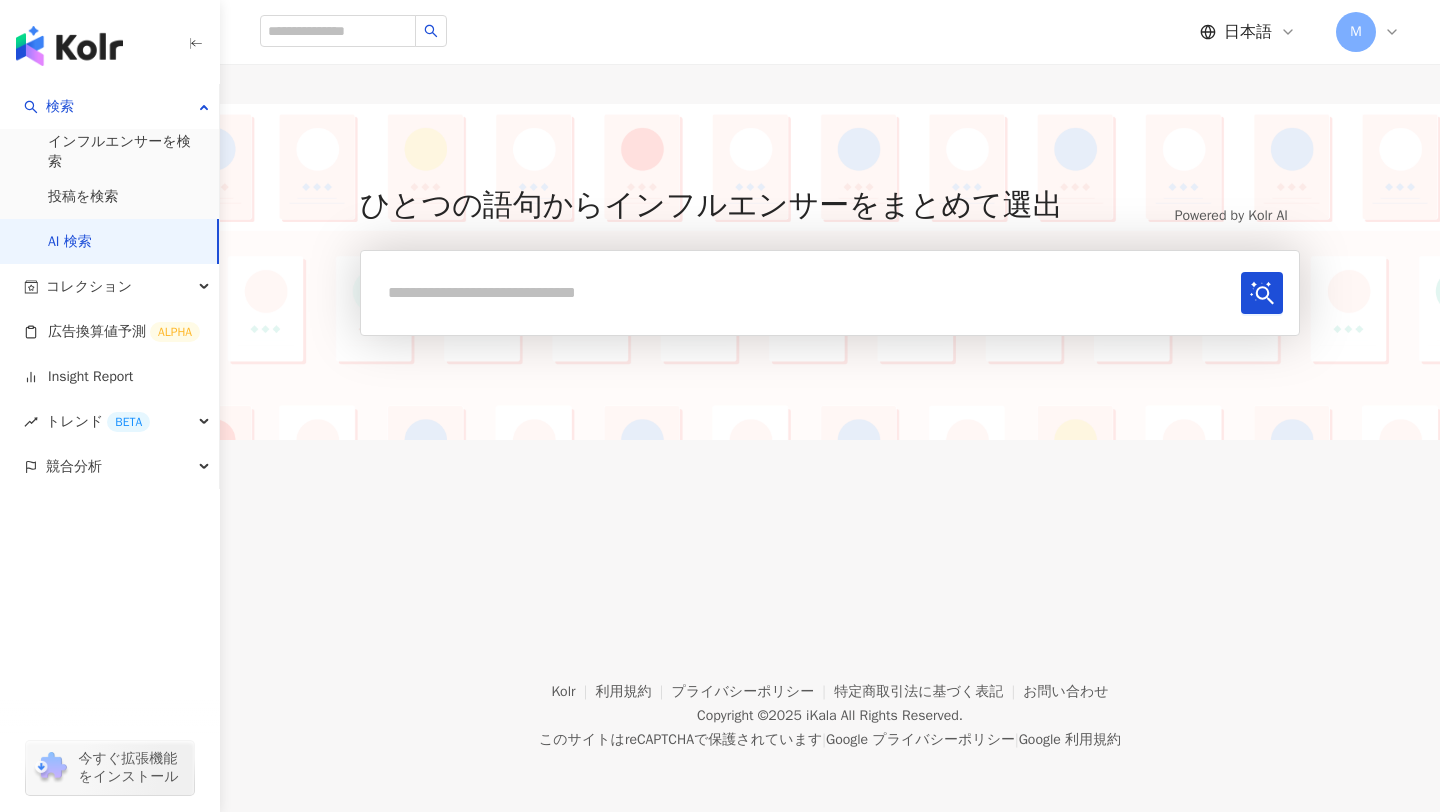 click at bounding box center (805, 292) 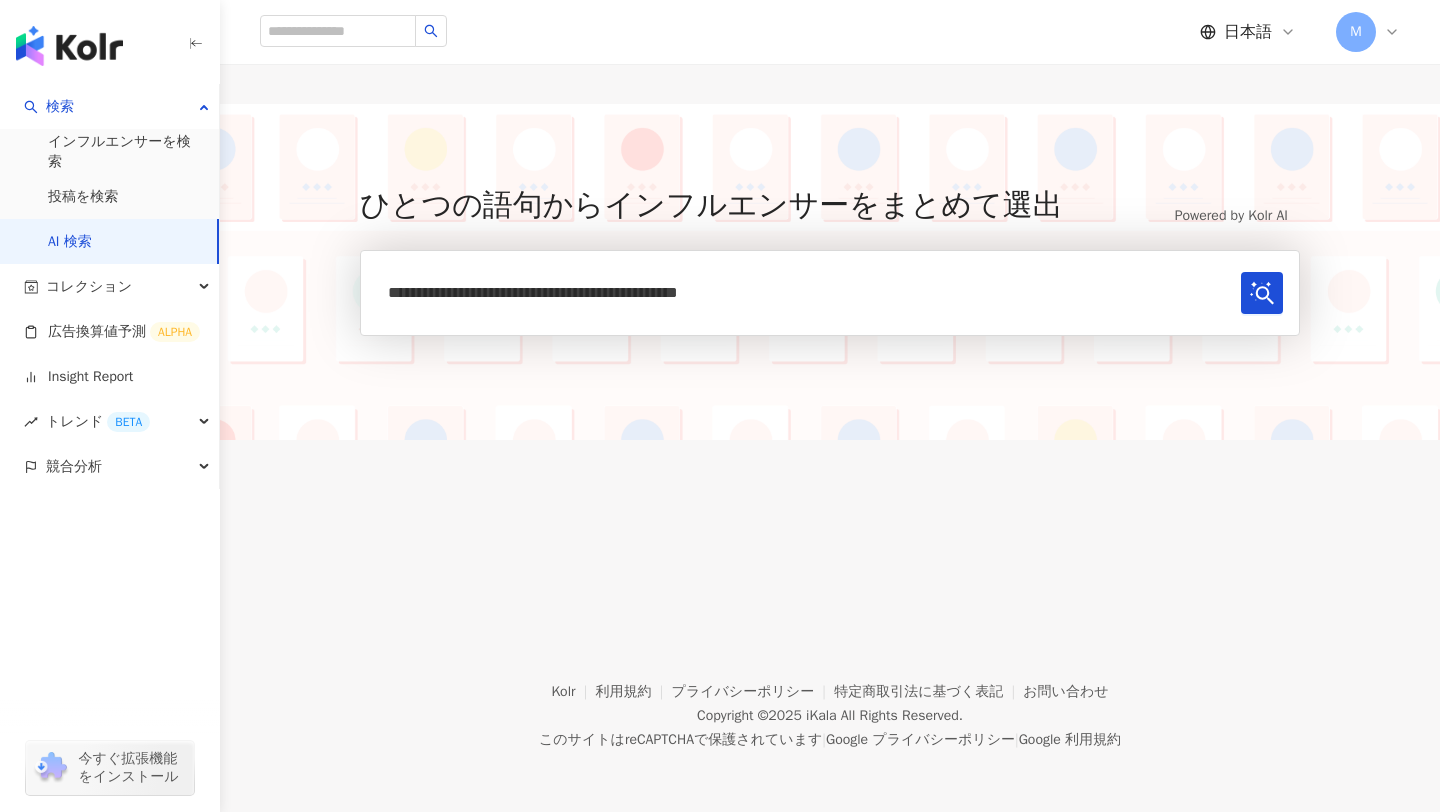 click on "**********" at bounding box center [805, 292] 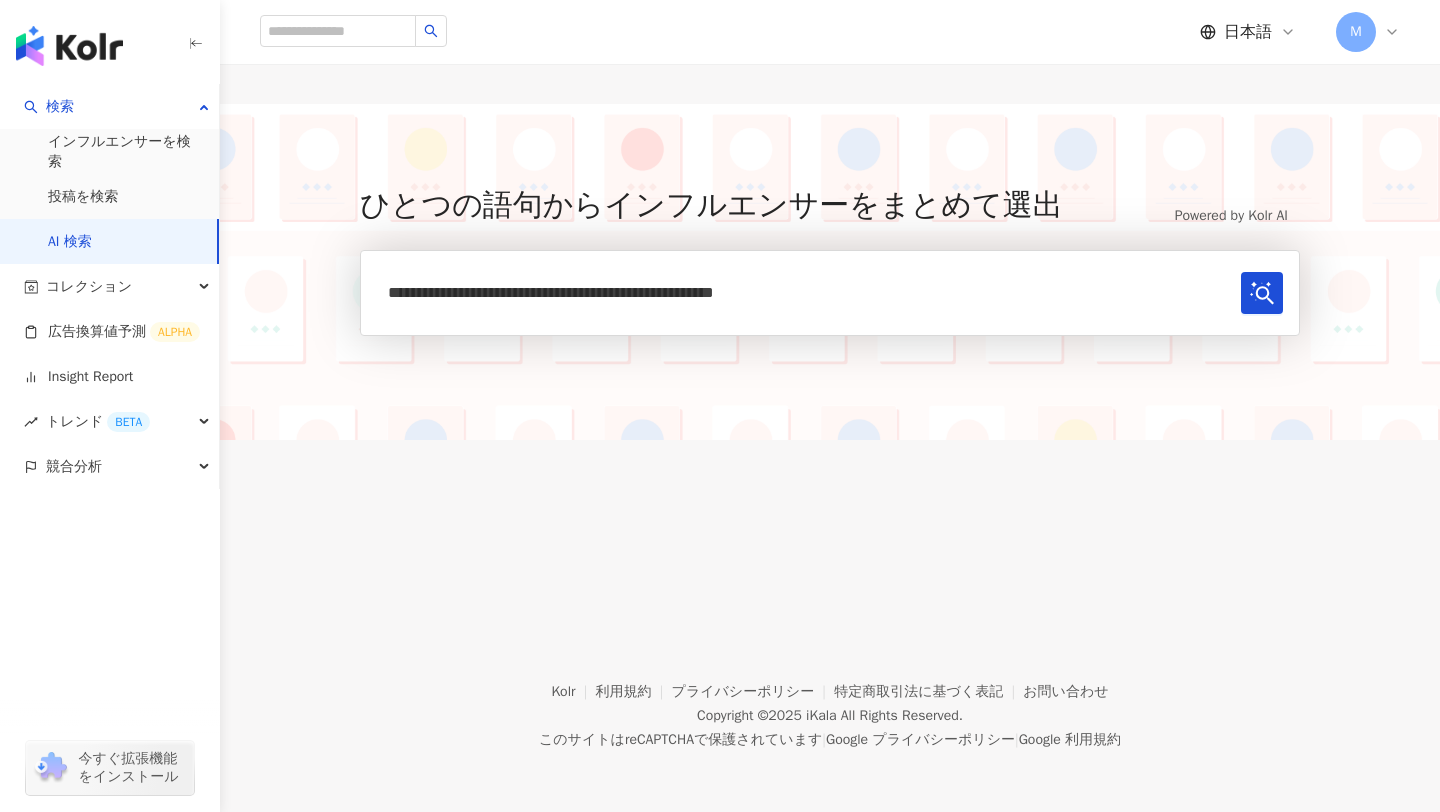 type on "**********" 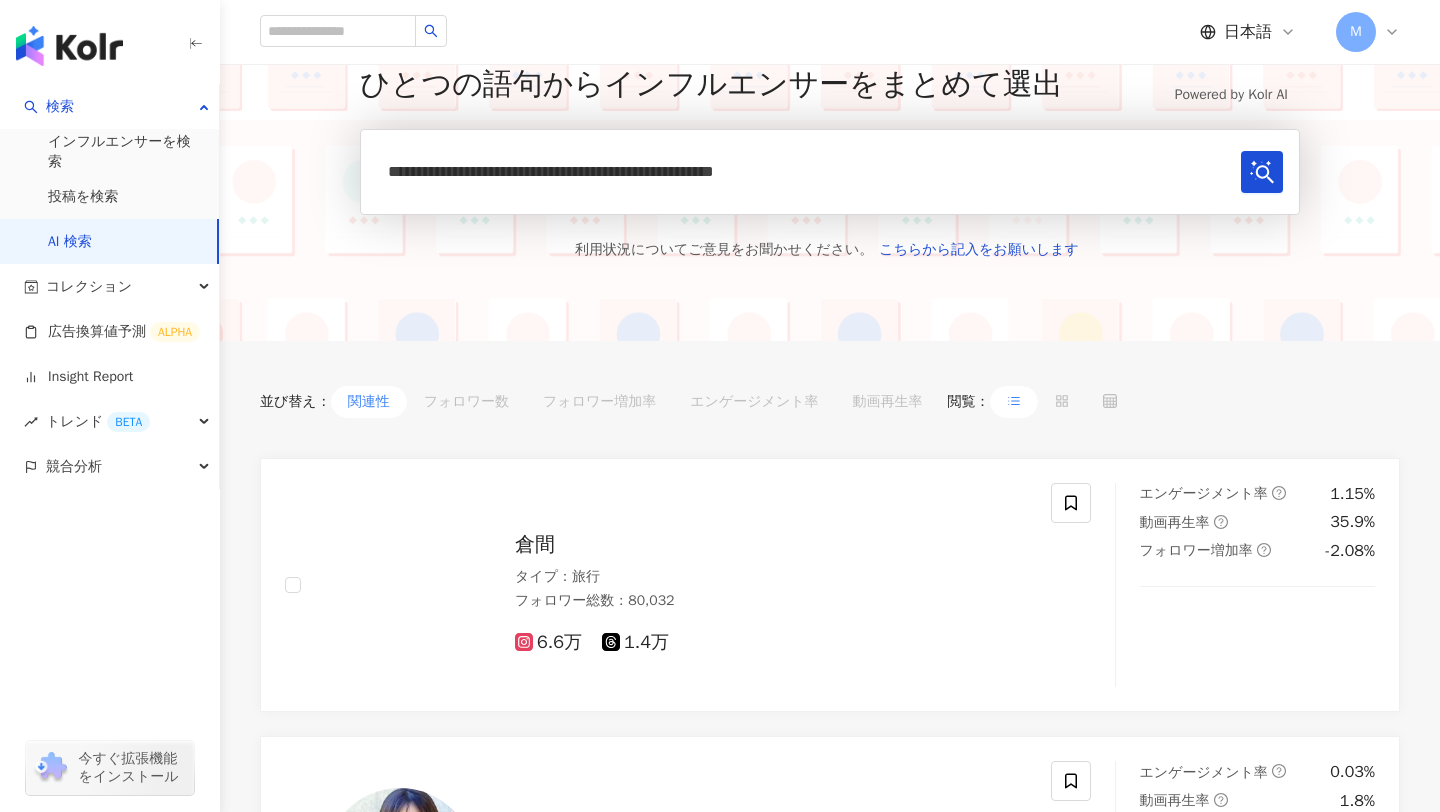 scroll, scrollTop: 0, scrollLeft: 0, axis: both 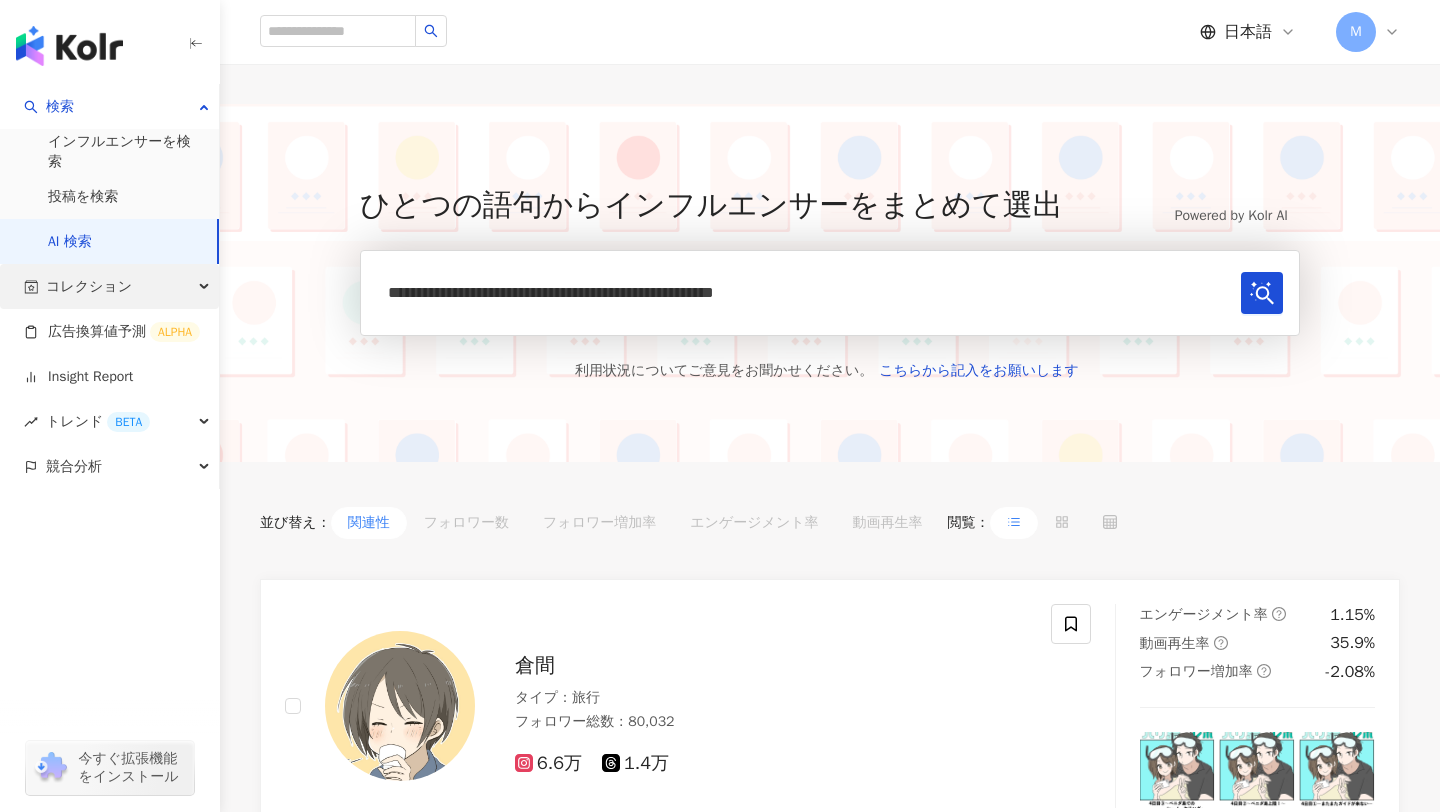 click on "コレクション" at bounding box center (89, 286) 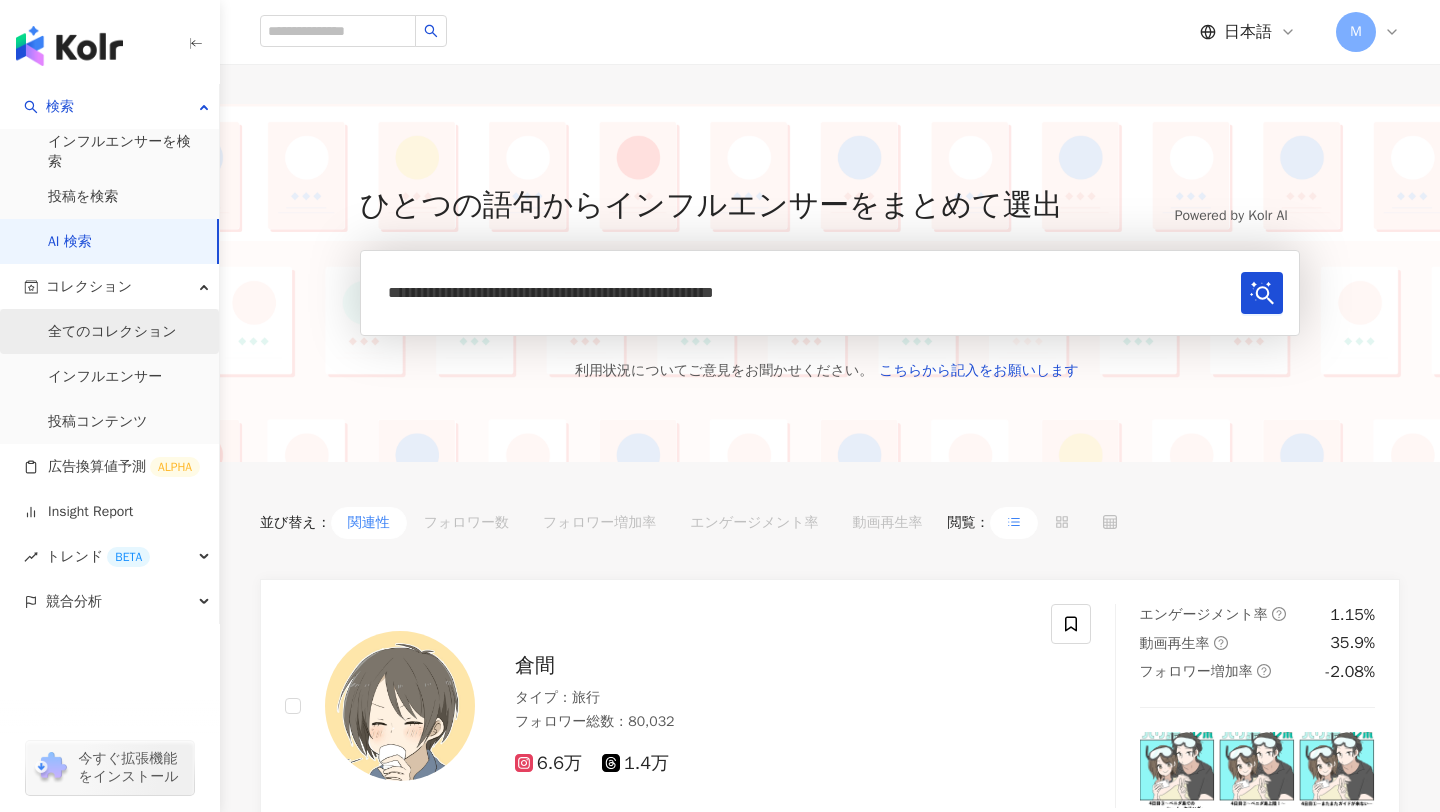 click on "全てのコレクション" at bounding box center (112, 332) 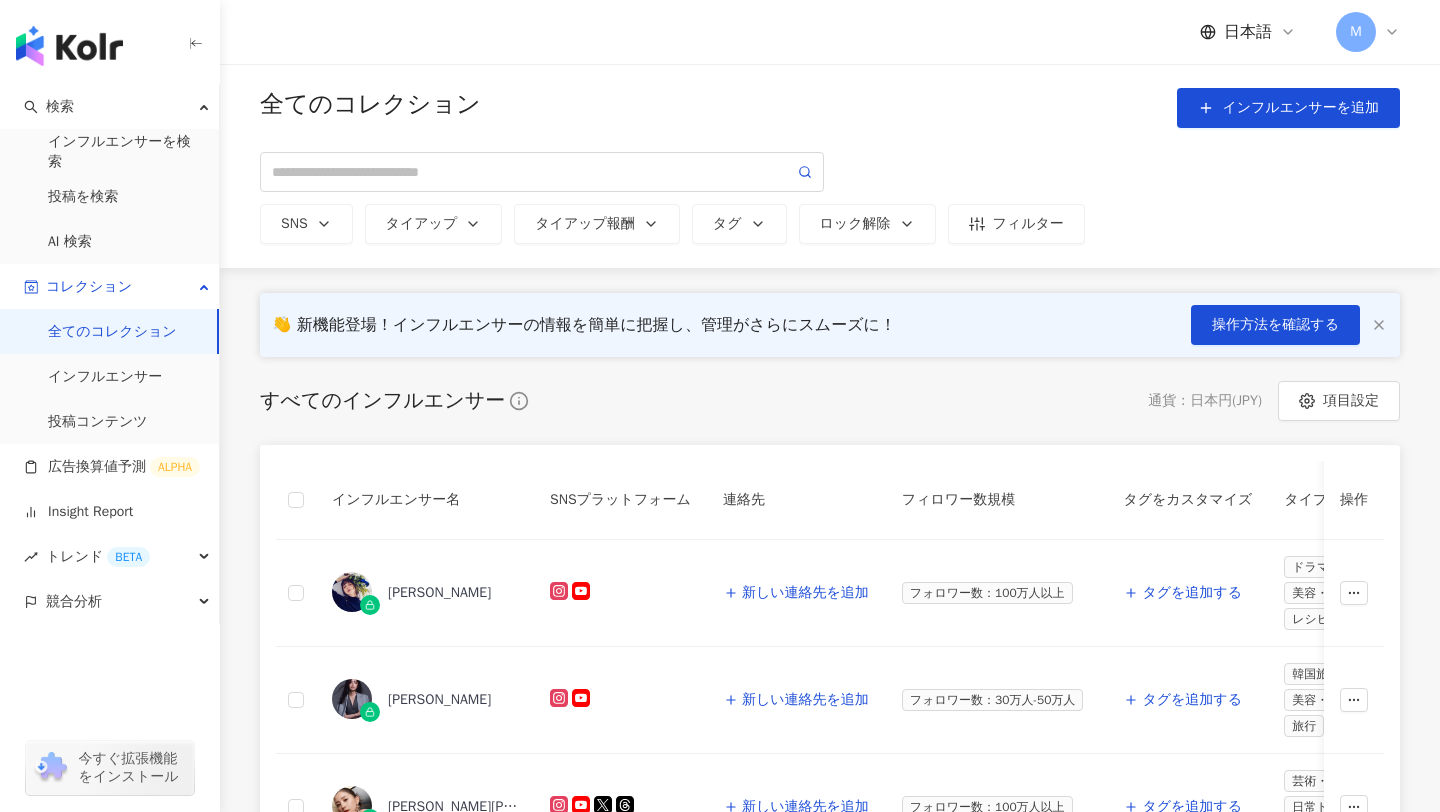 click on "M" at bounding box center (1368, 32) 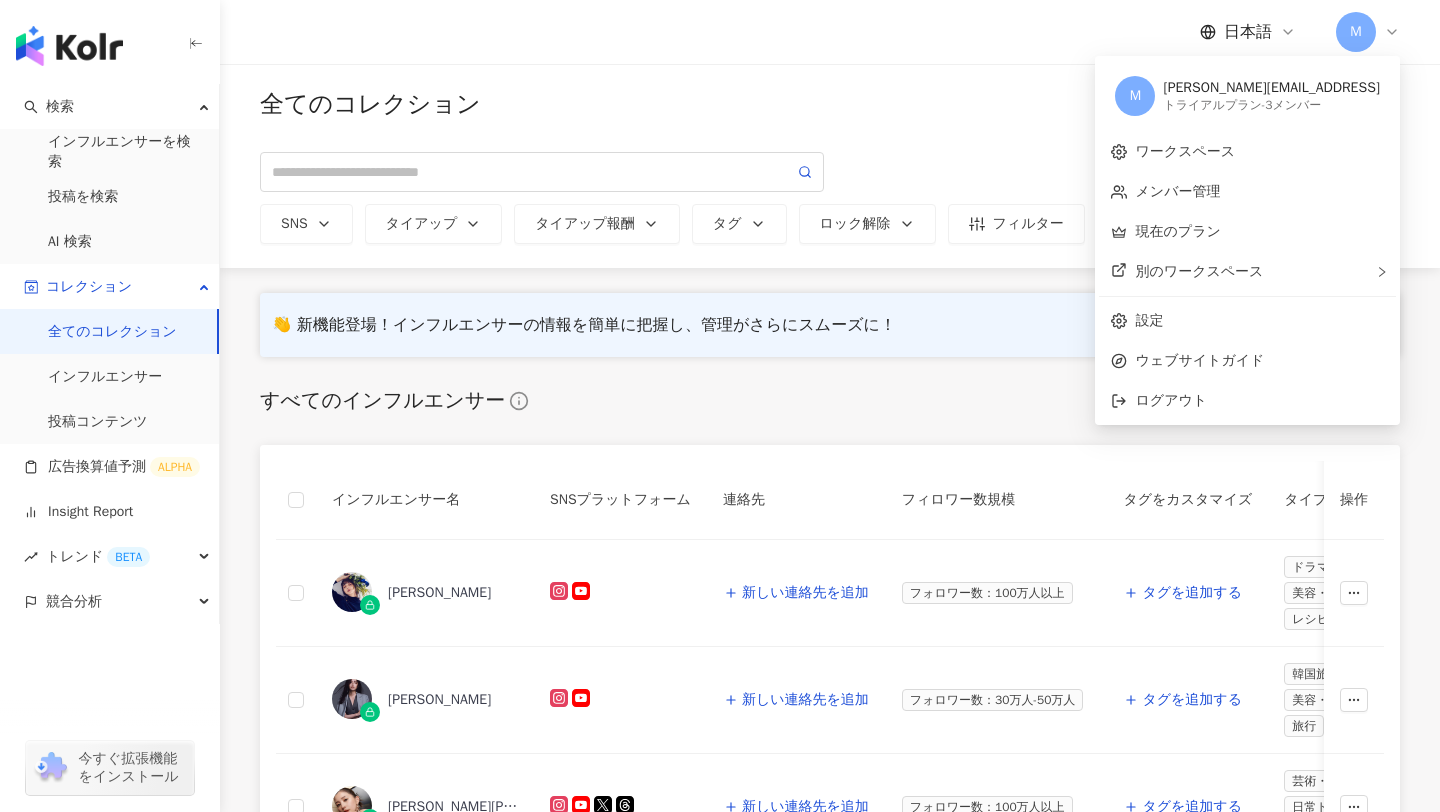 click on "日本語 M" at bounding box center [830, 32] 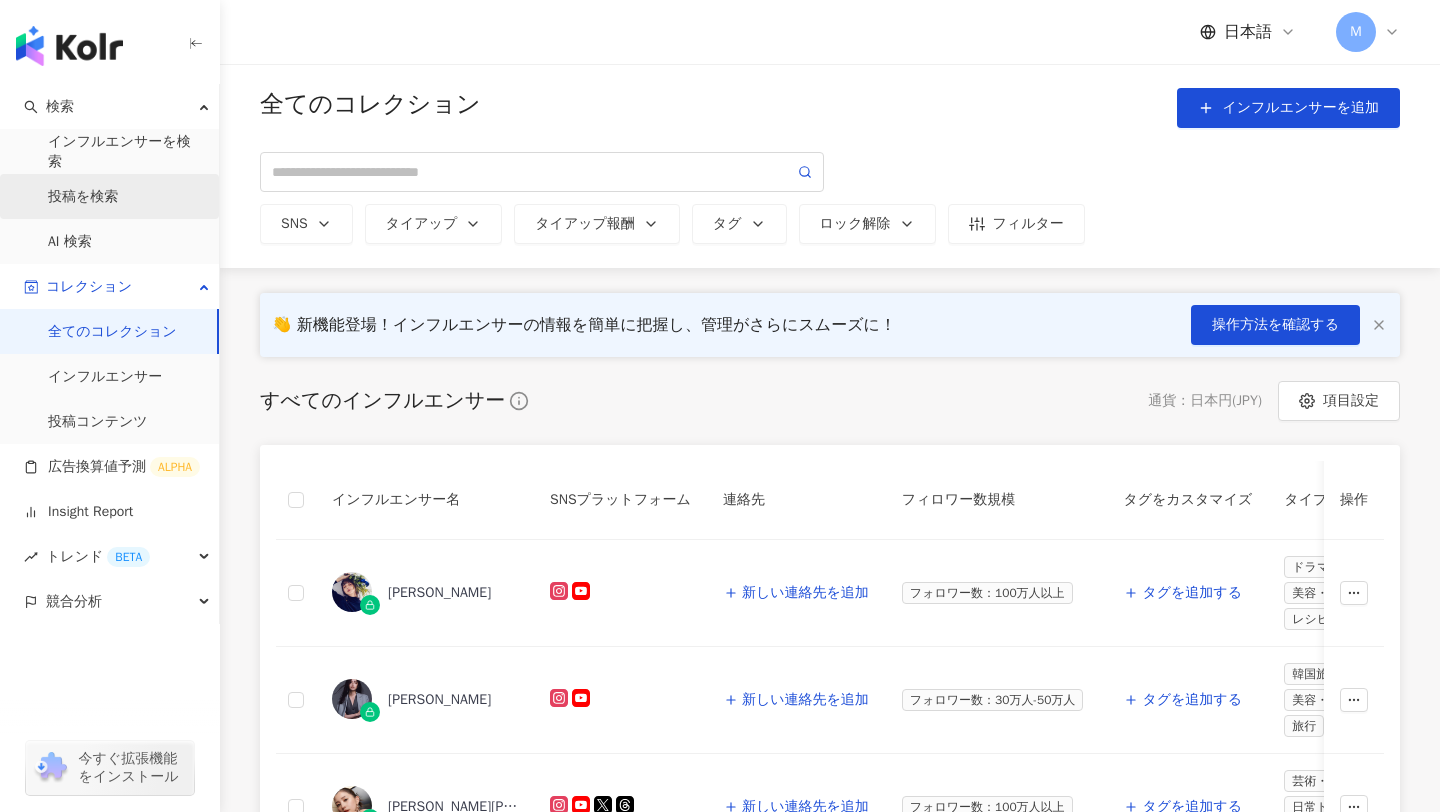 click on "投稿を検索" at bounding box center (83, 197) 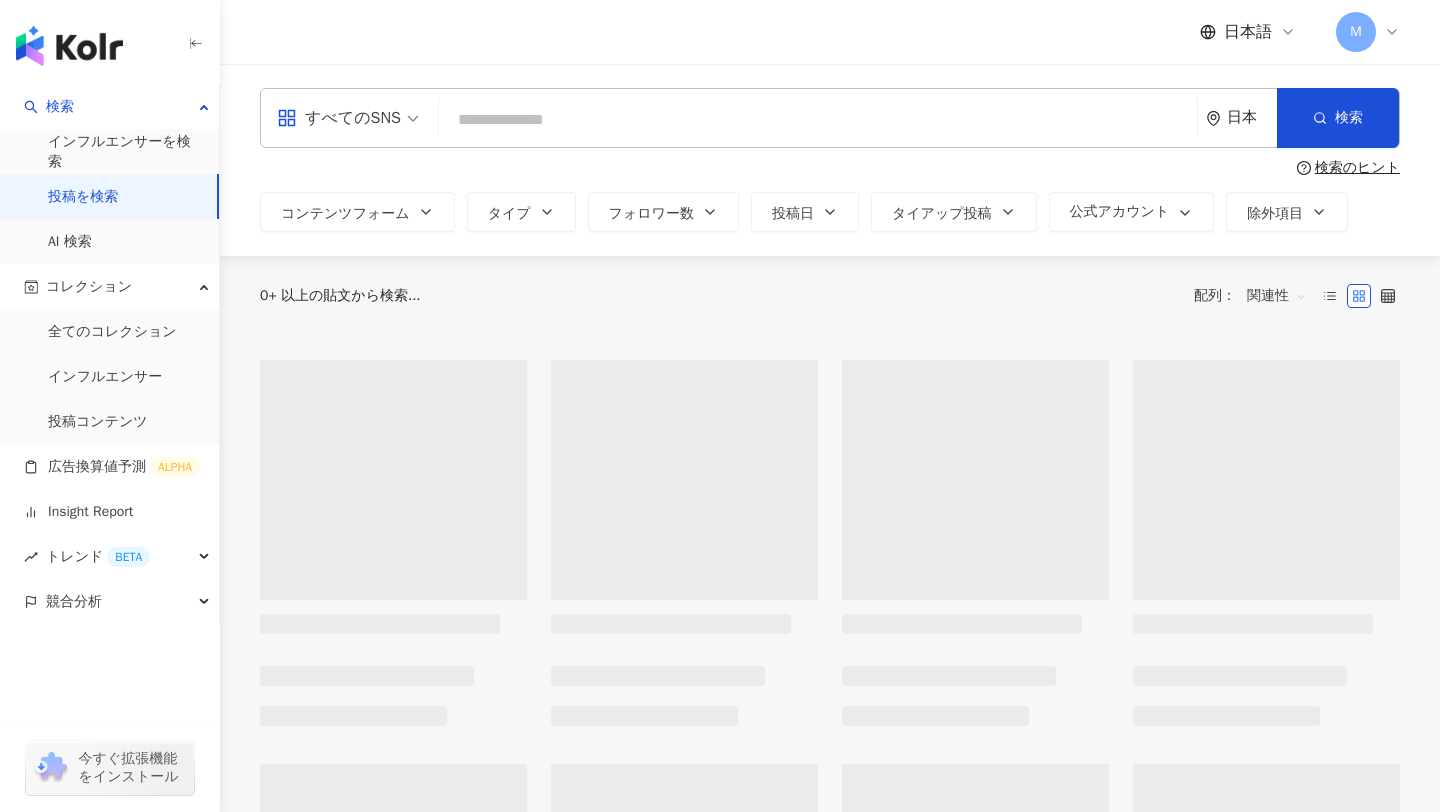 click at bounding box center (818, 119) 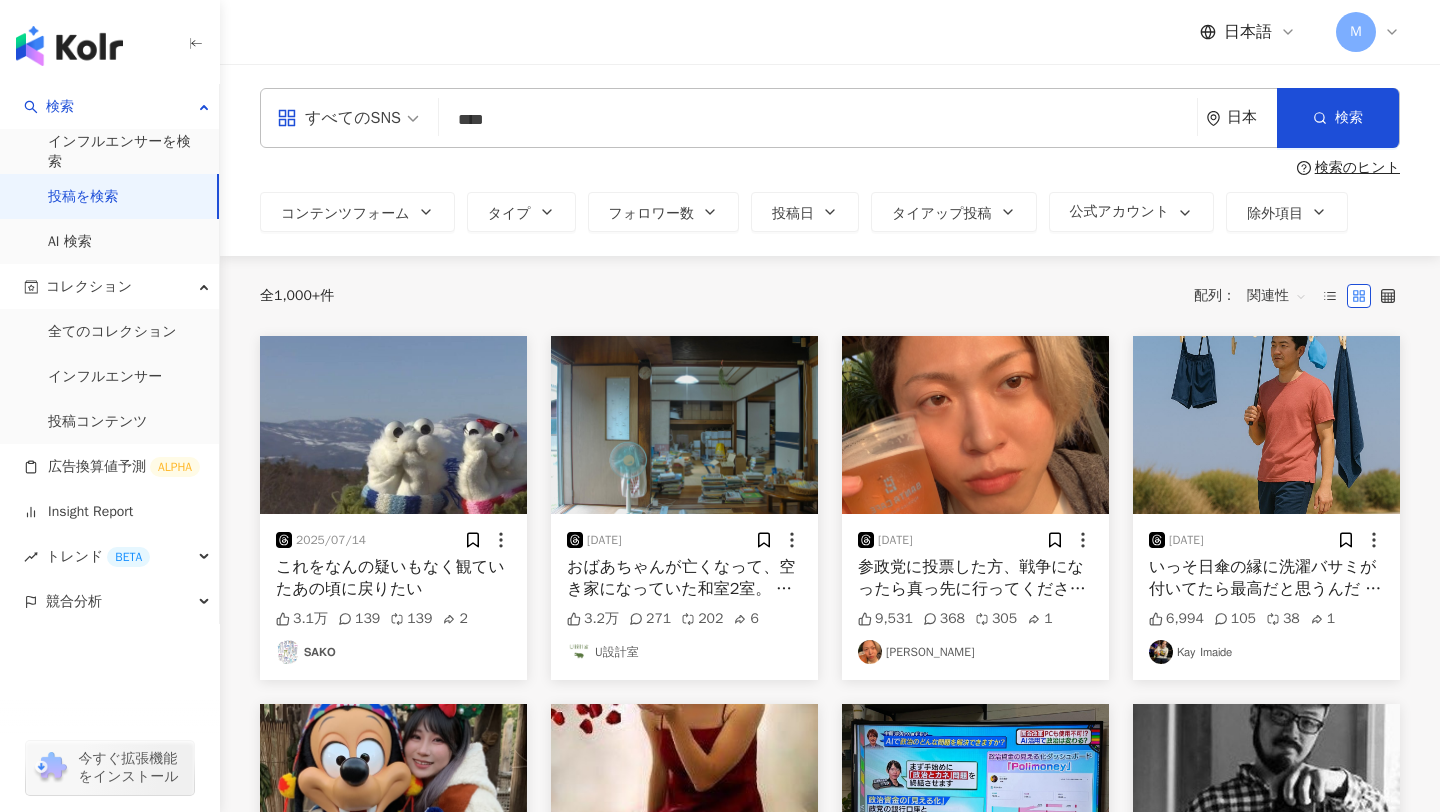 type on "****" 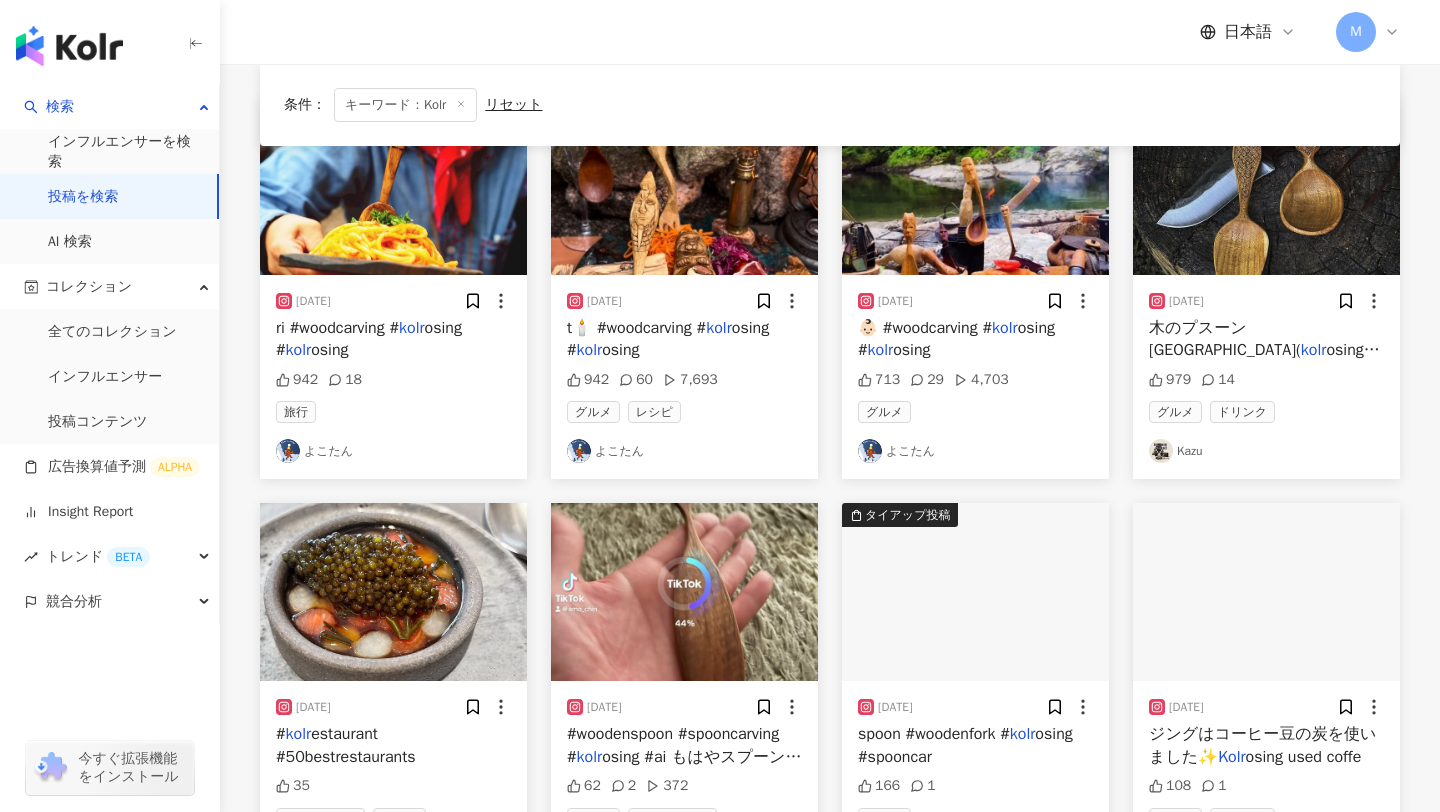 scroll, scrollTop: 249, scrollLeft: 0, axis: vertical 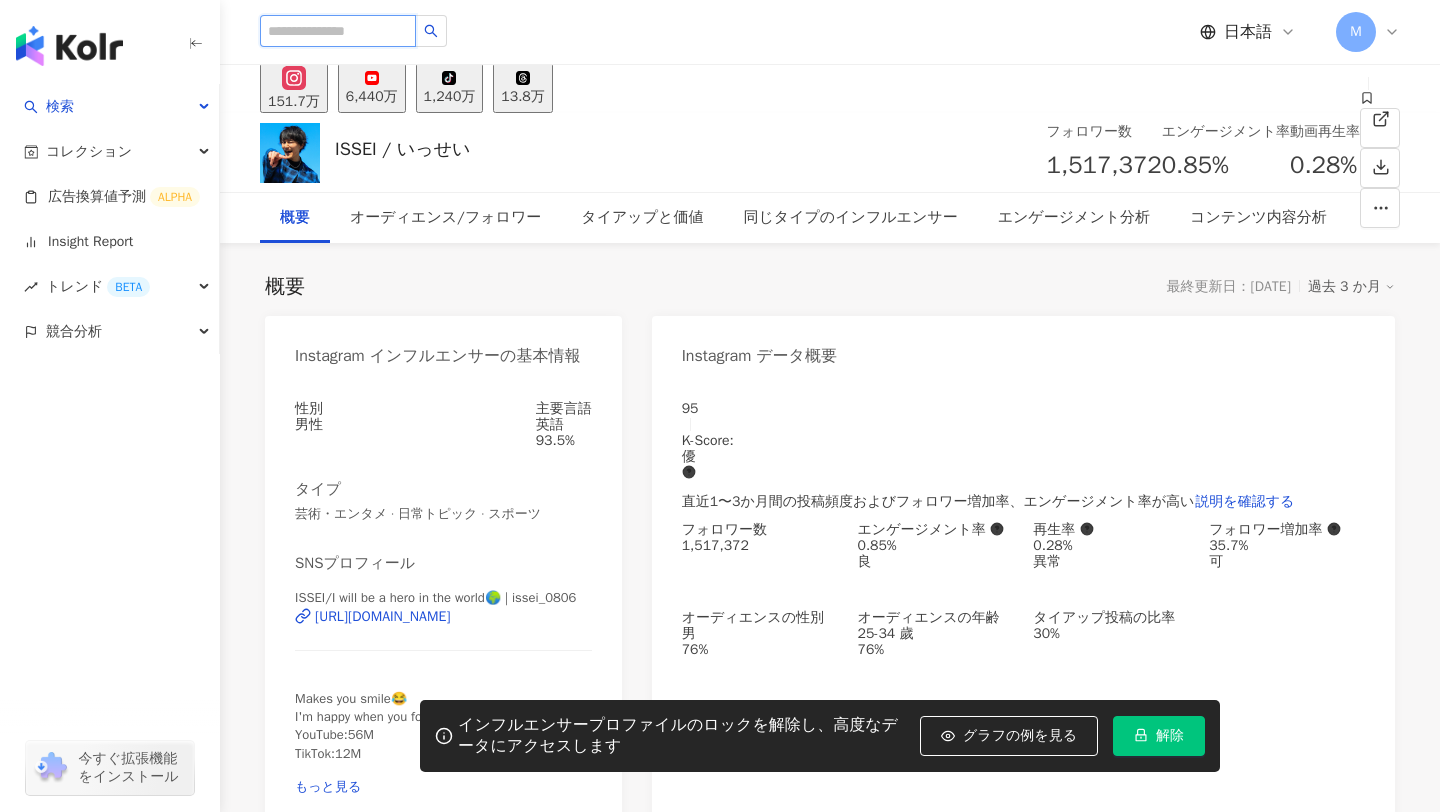 click at bounding box center [338, 31] 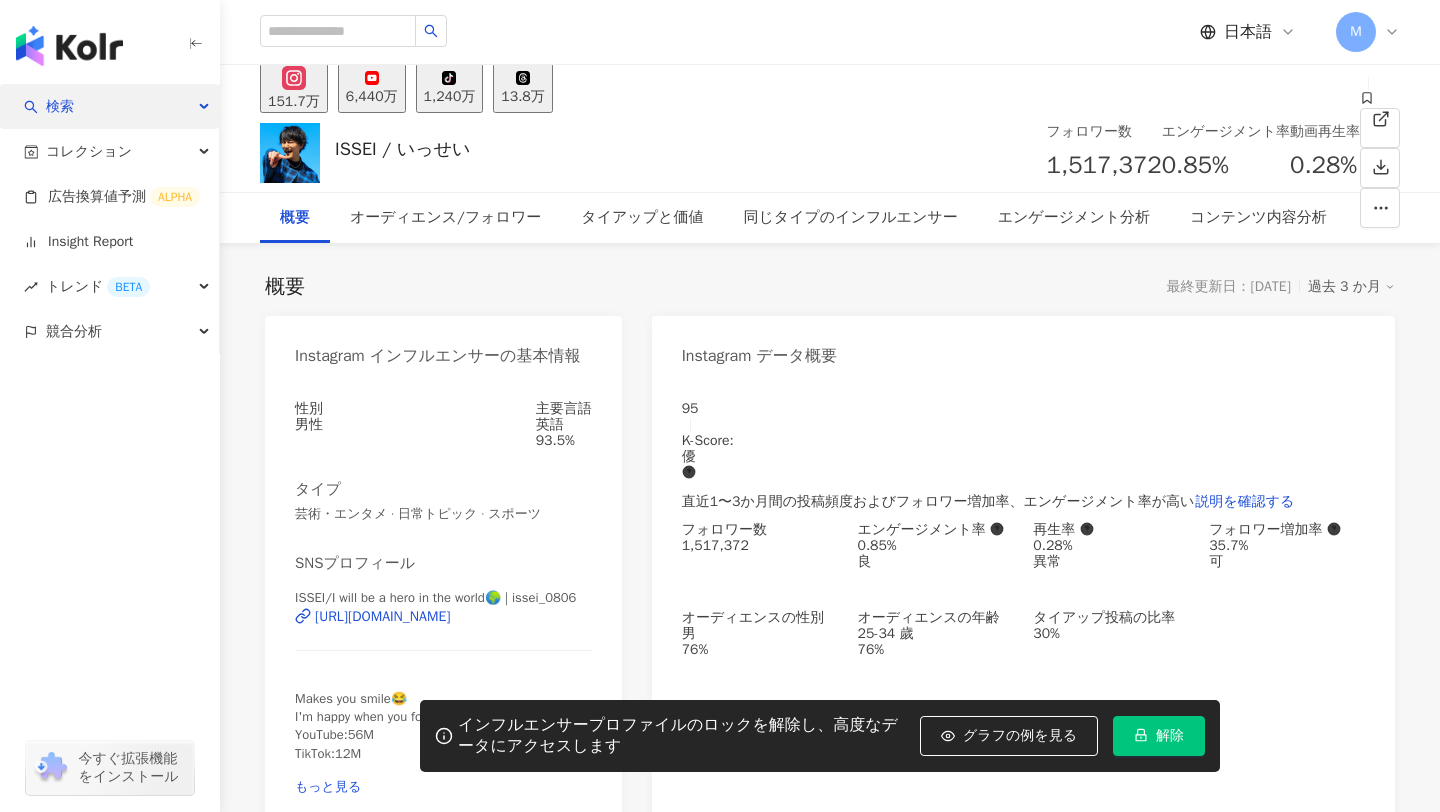 click on "検索" at bounding box center [109, 106] 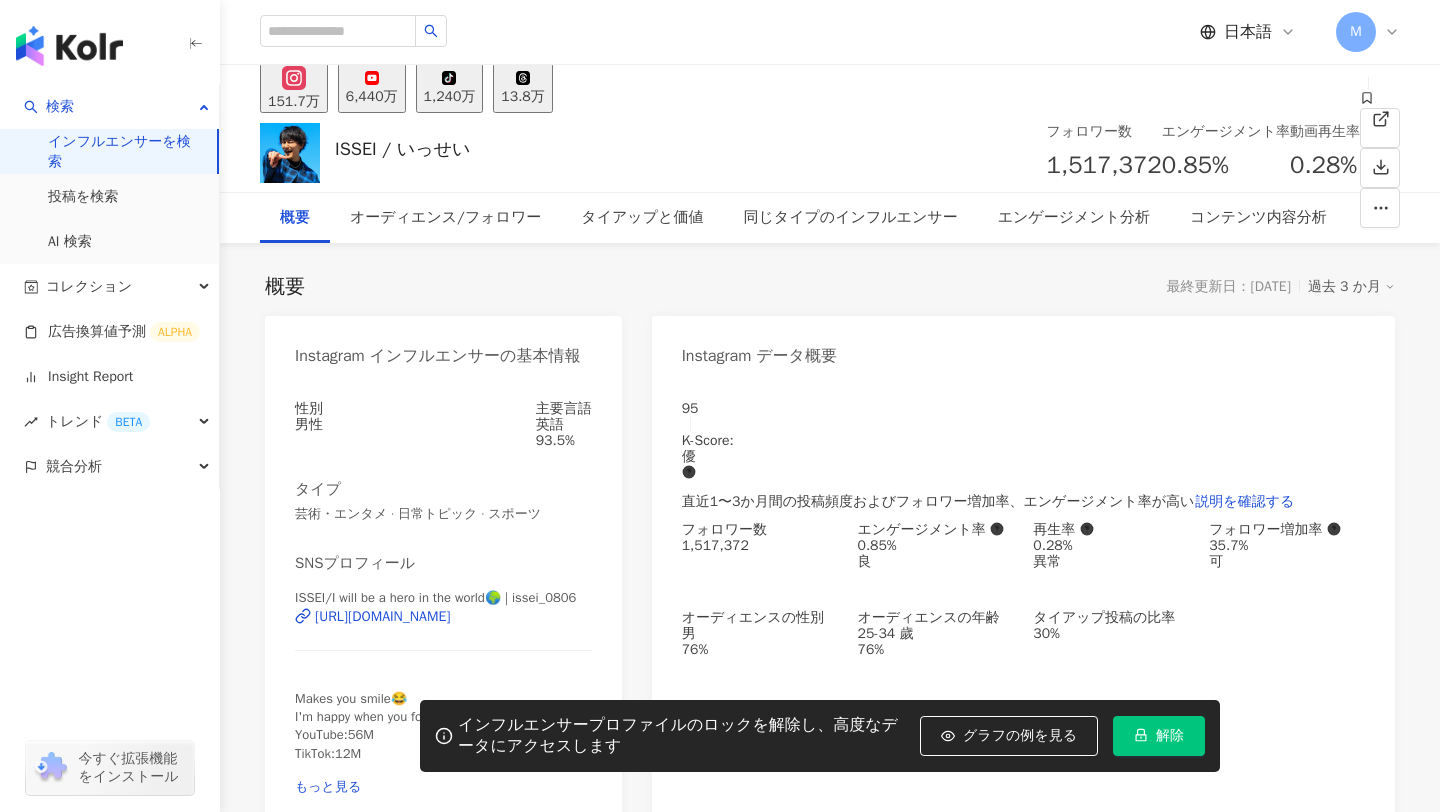 click on "インフルエンサーを検索" at bounding box center [124, 151] 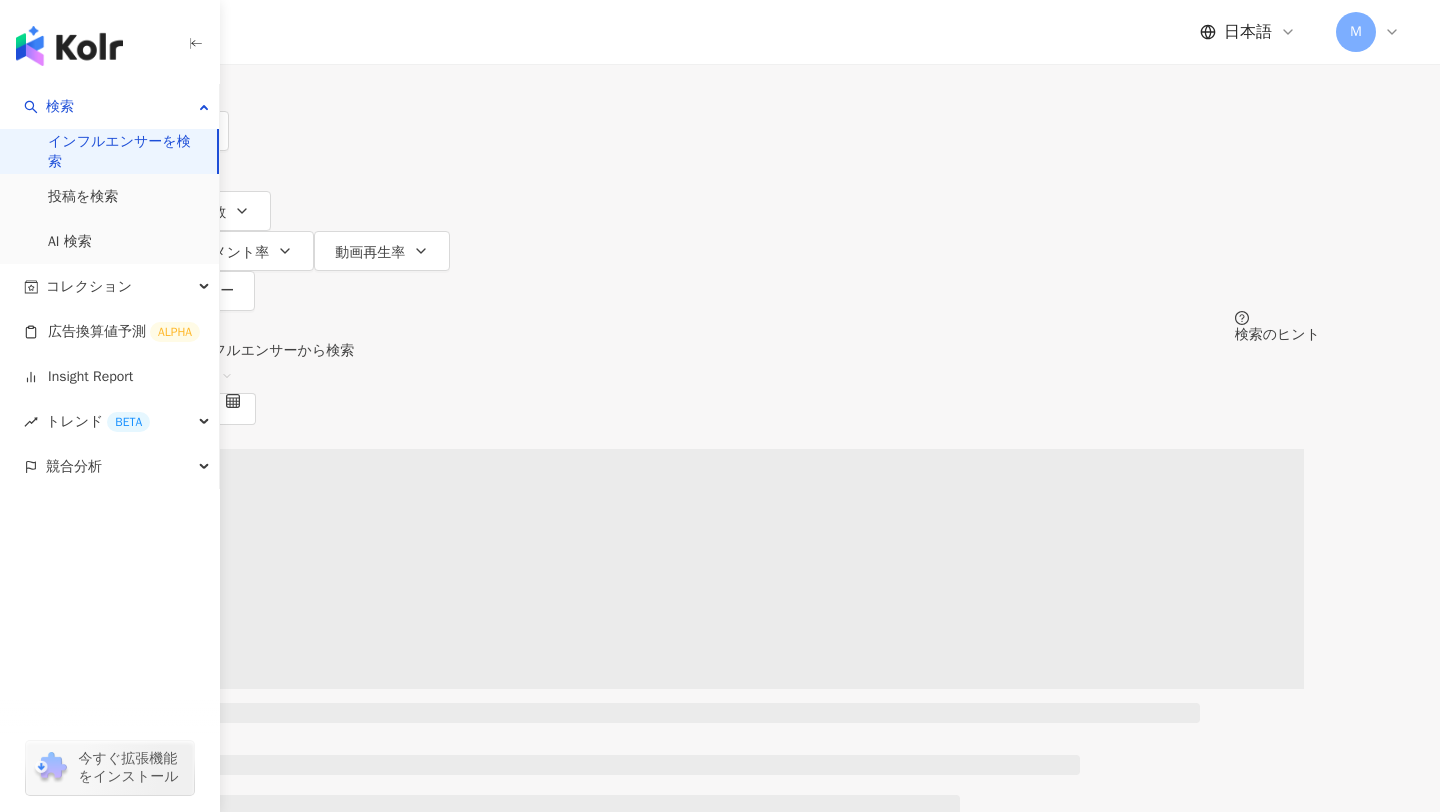 click on "インフルエンサーを検索" at bounding box center (124, 151) 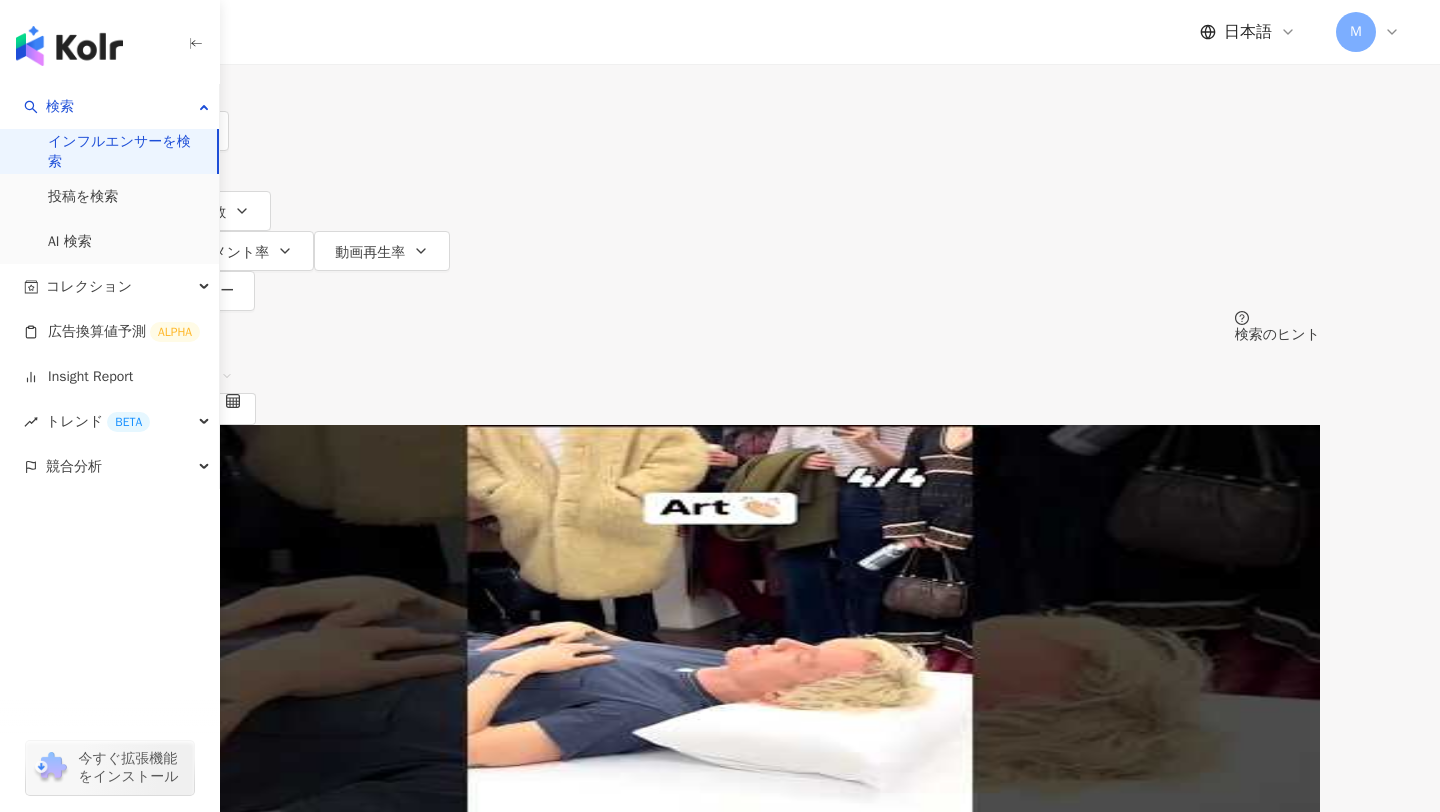click at bounding box center (358, 19) 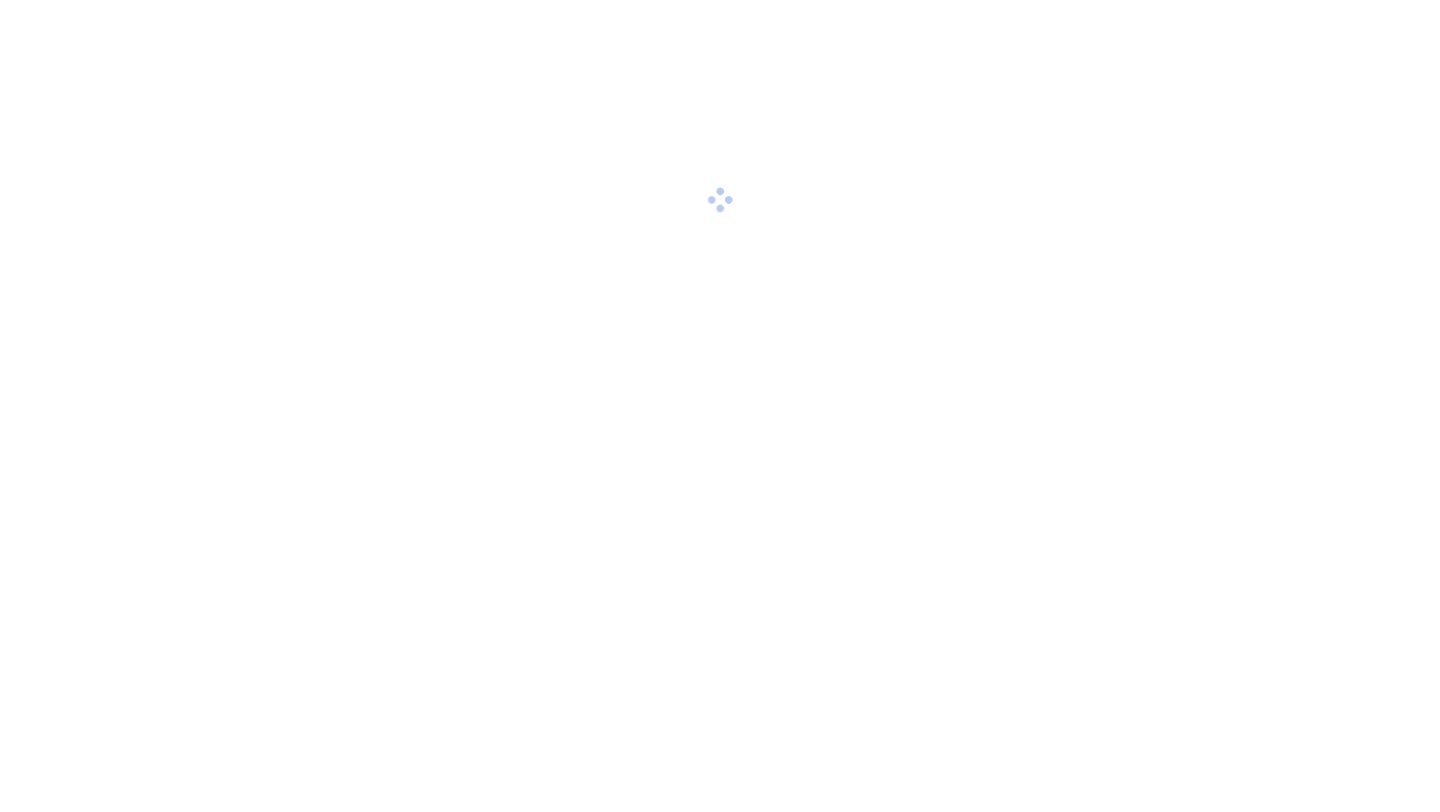 scroll, scrollTop: 0, scrollLeft: 0, axis: both 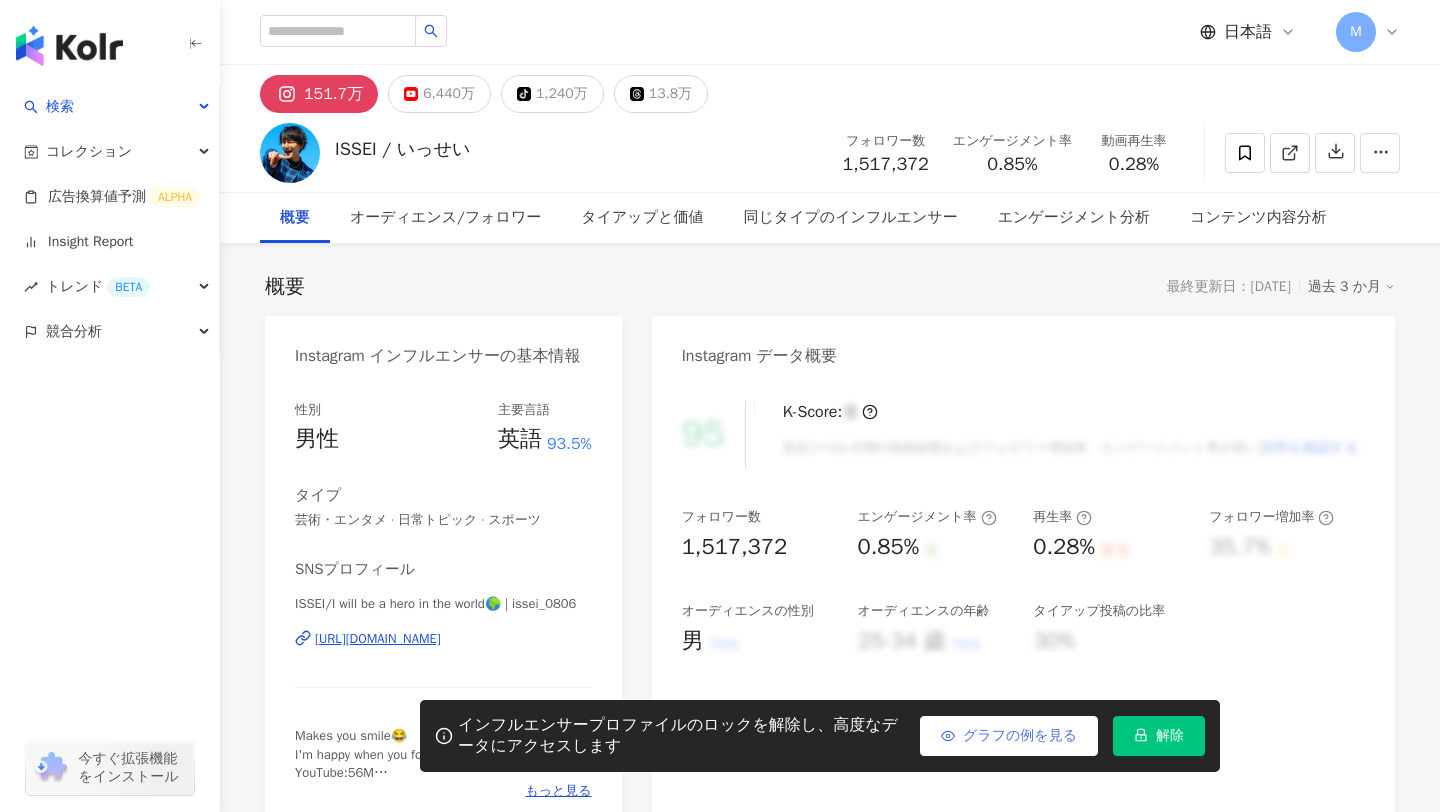 click on "グラフの例を見る" at bounding box center (1009, 736) 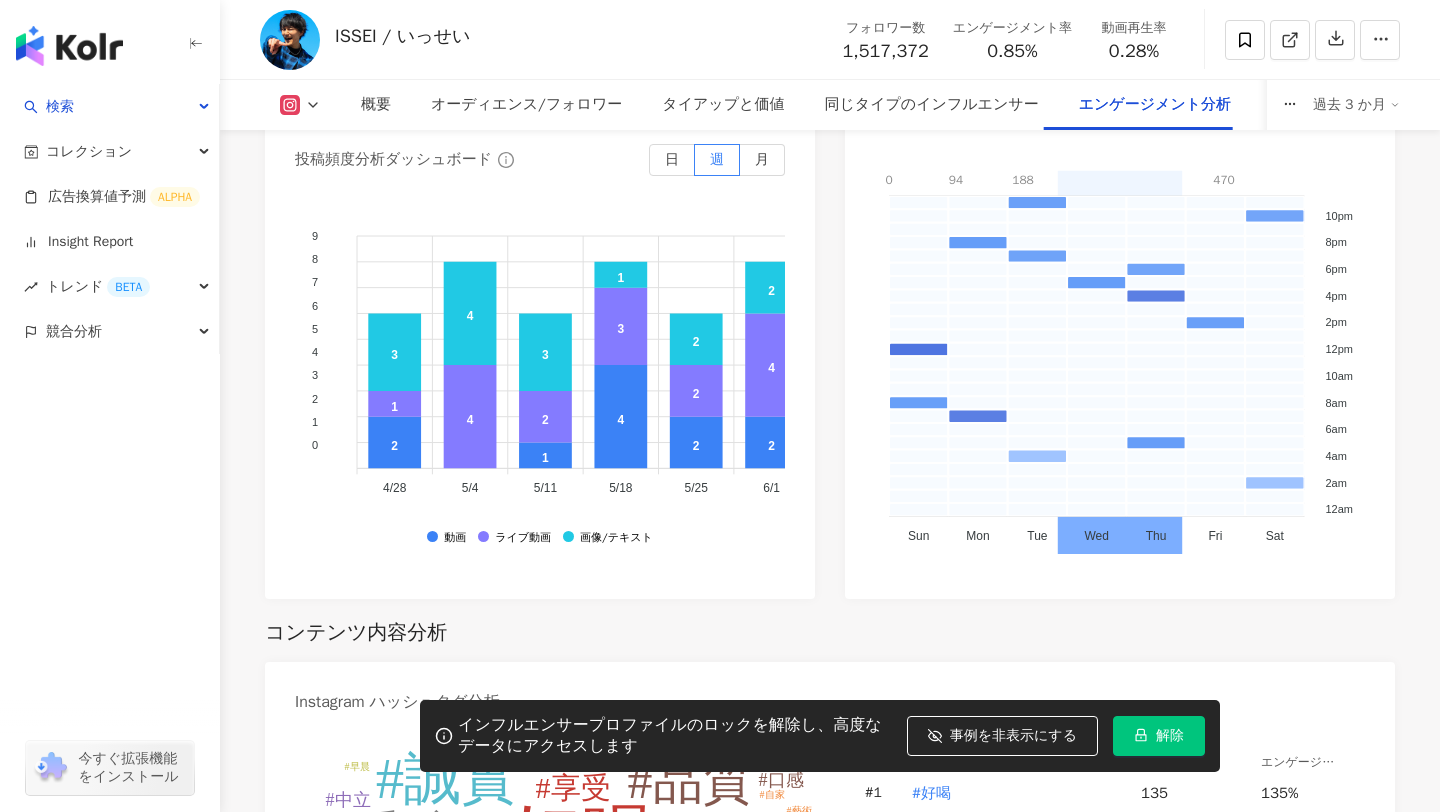 scroll, scrollTop: 5310, scrollLeft: 0, axis: vertical 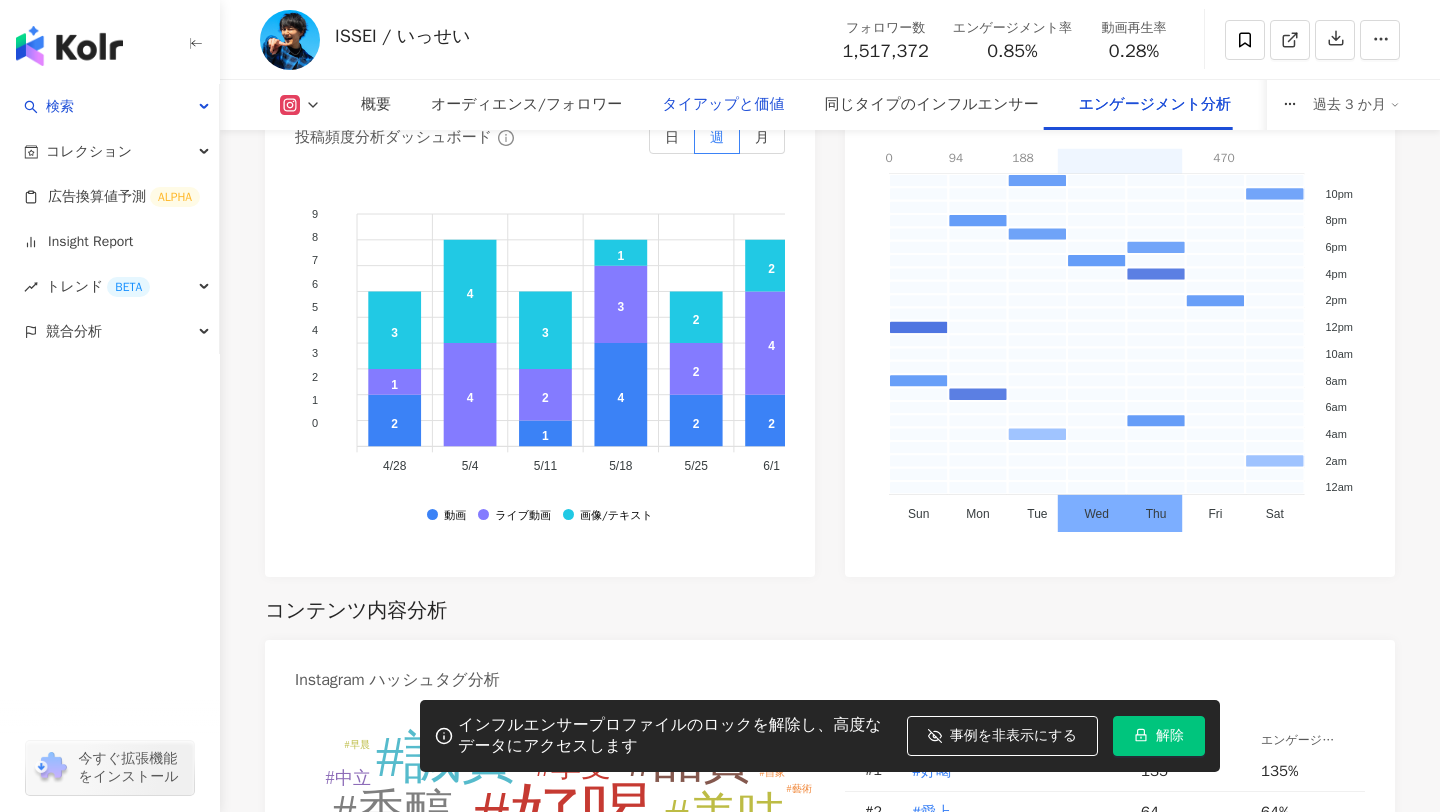 click on "タイアップと価値" at bounding box center (723, 105) 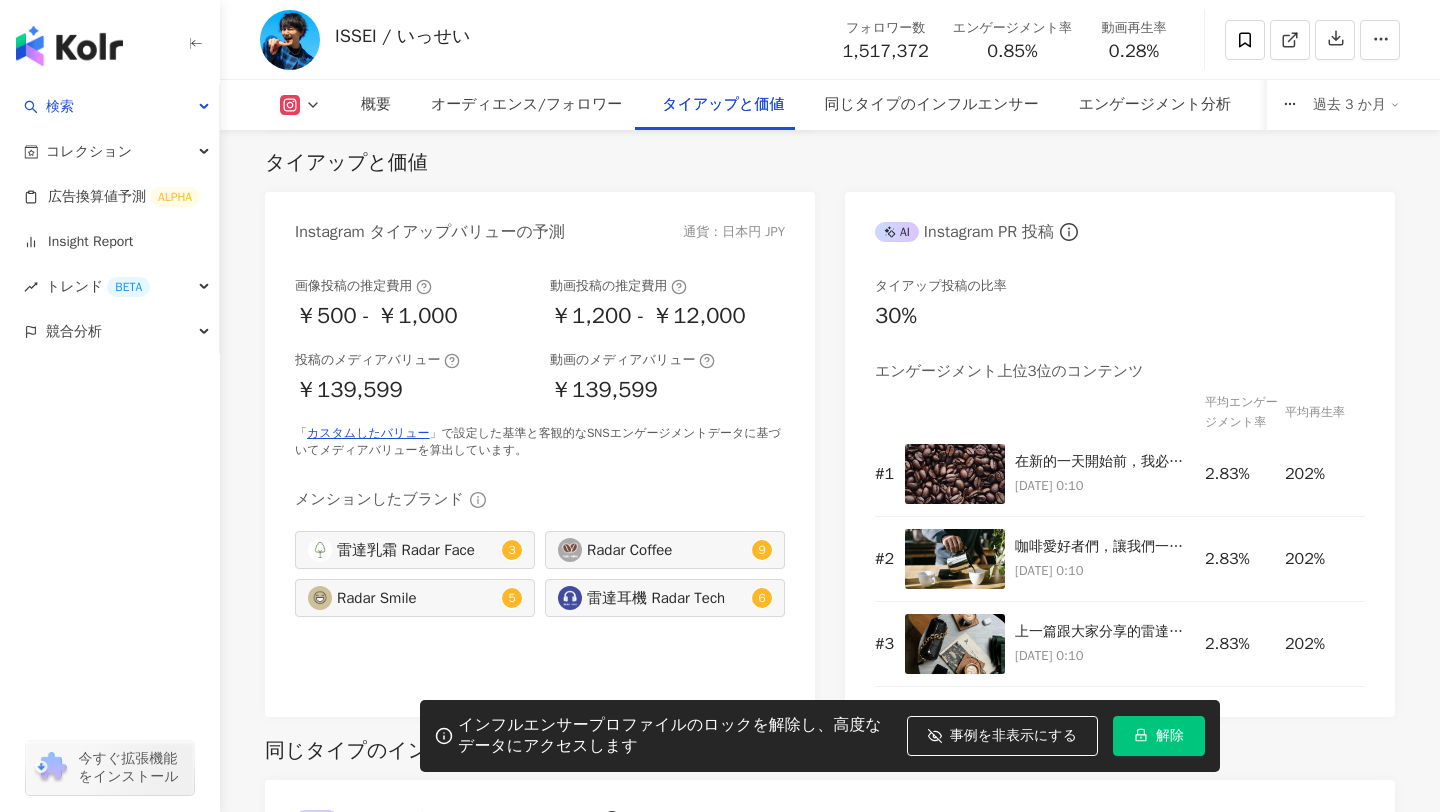 scroll, scrollTop: 2728, scrollLeft: 0, axis: vertical 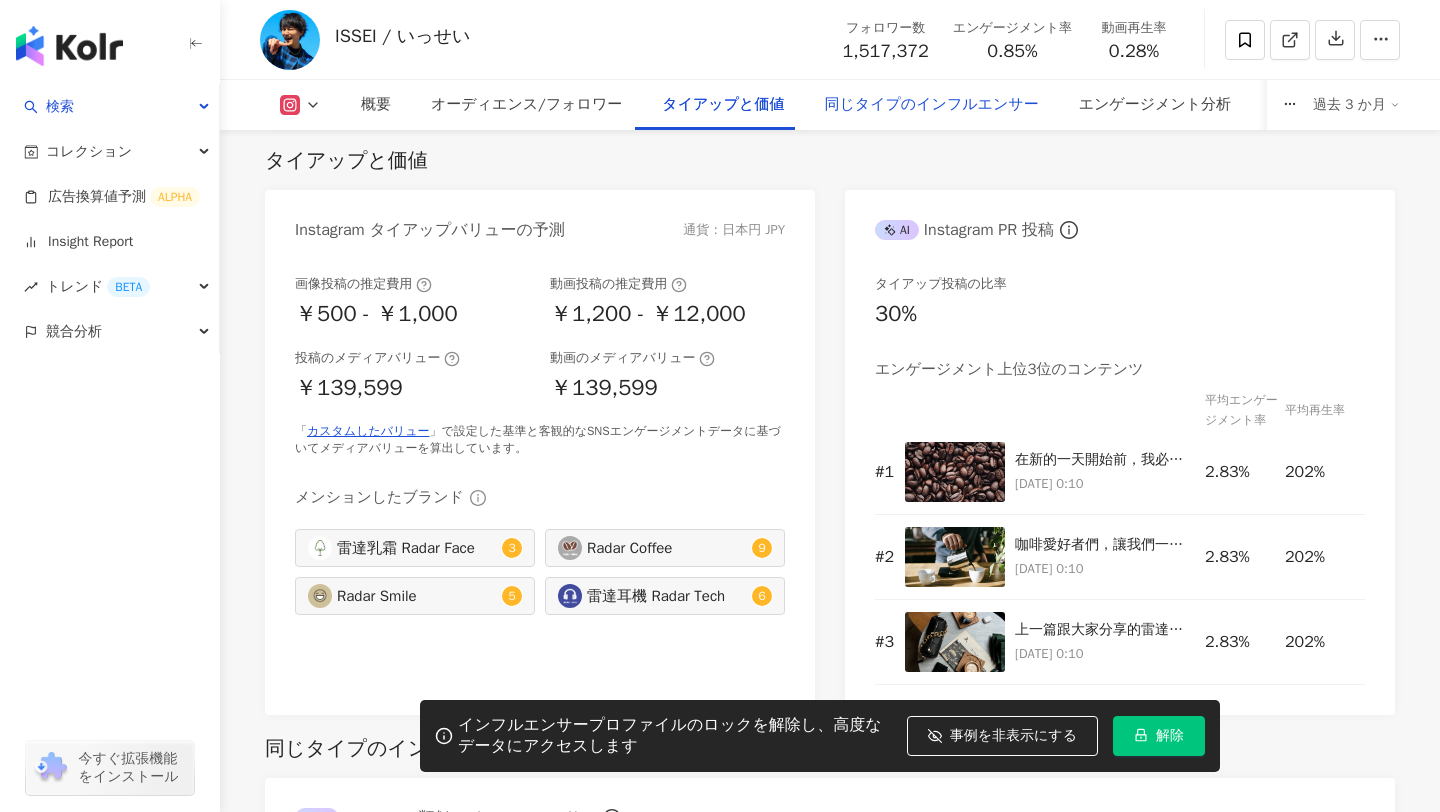 click on "同じタイプのインフルエンサー" at bounding box center (931, 105) 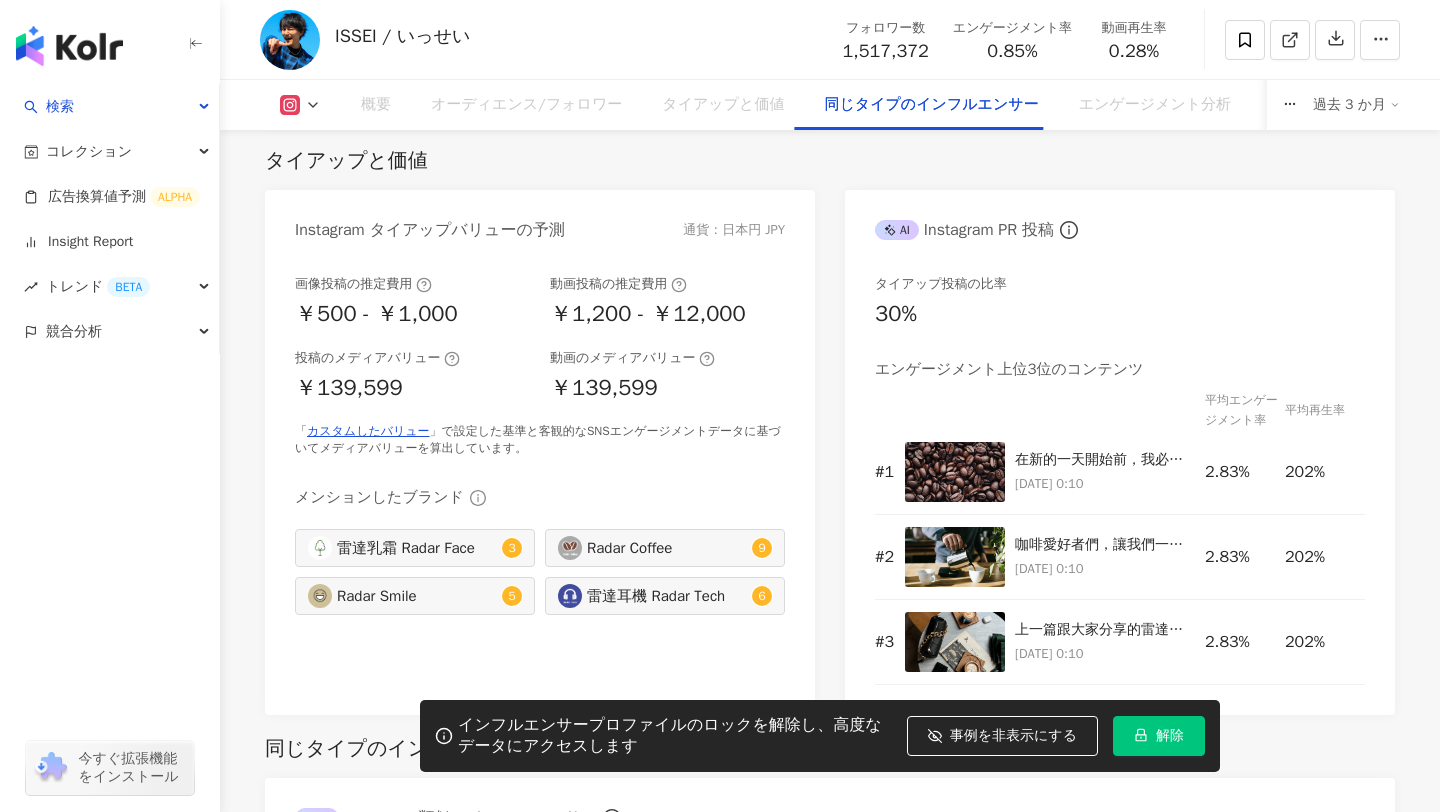 scroll, scrollTop: 3314, scrollLeft: 0, axis: vertical 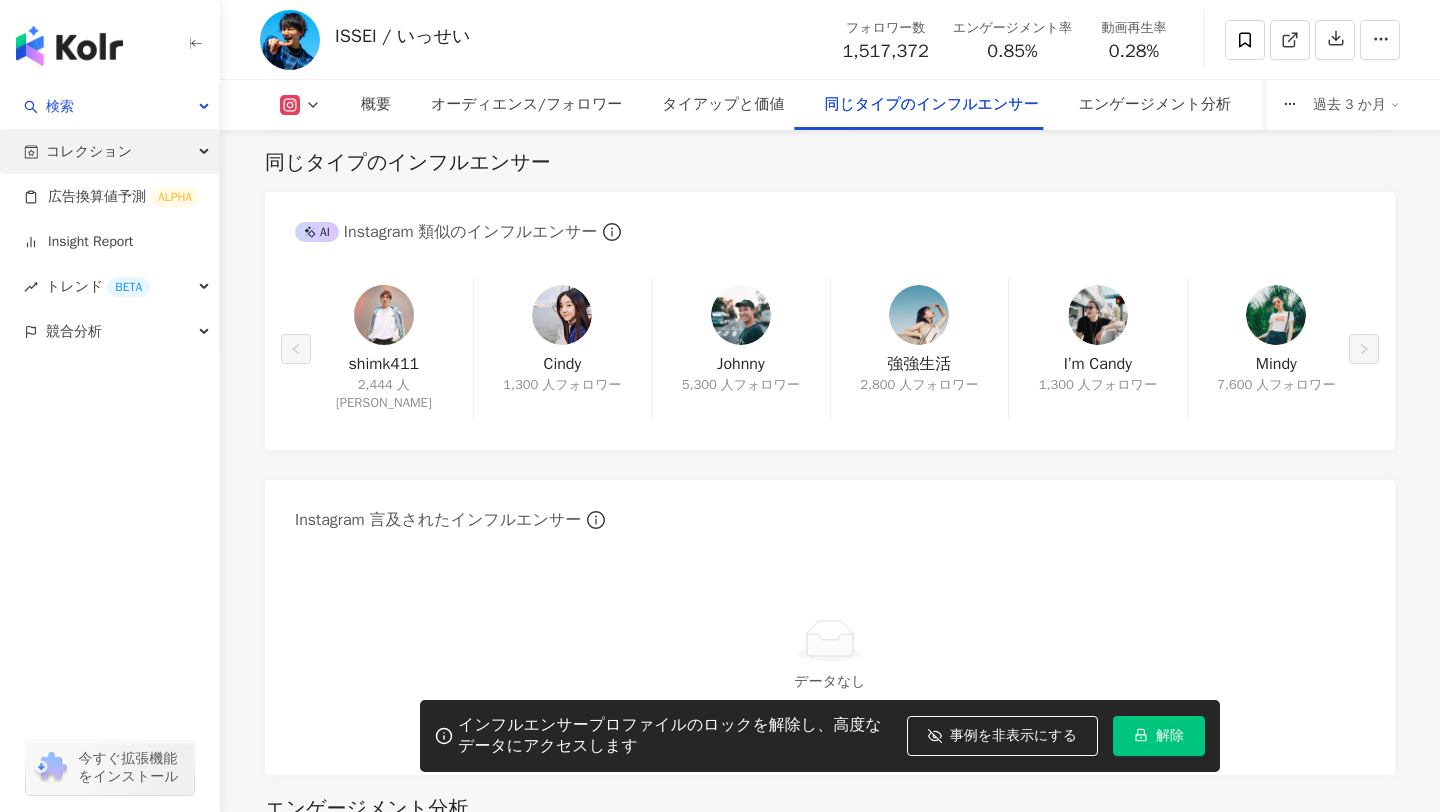 click on "コレクション" at bounding box center [109, 151] 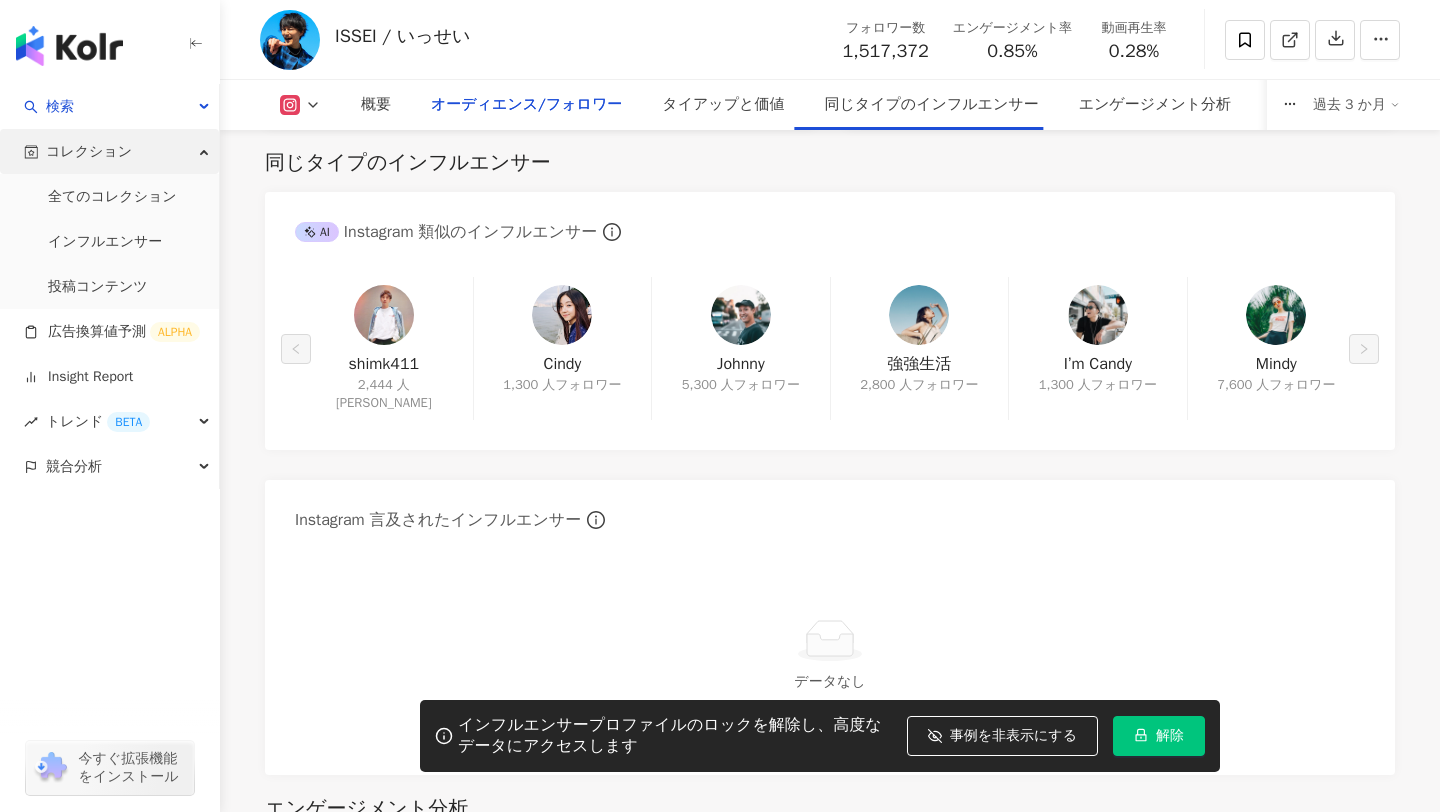 scroll, scrollTop: 2132, scrollLeft: 0, axis: vertical 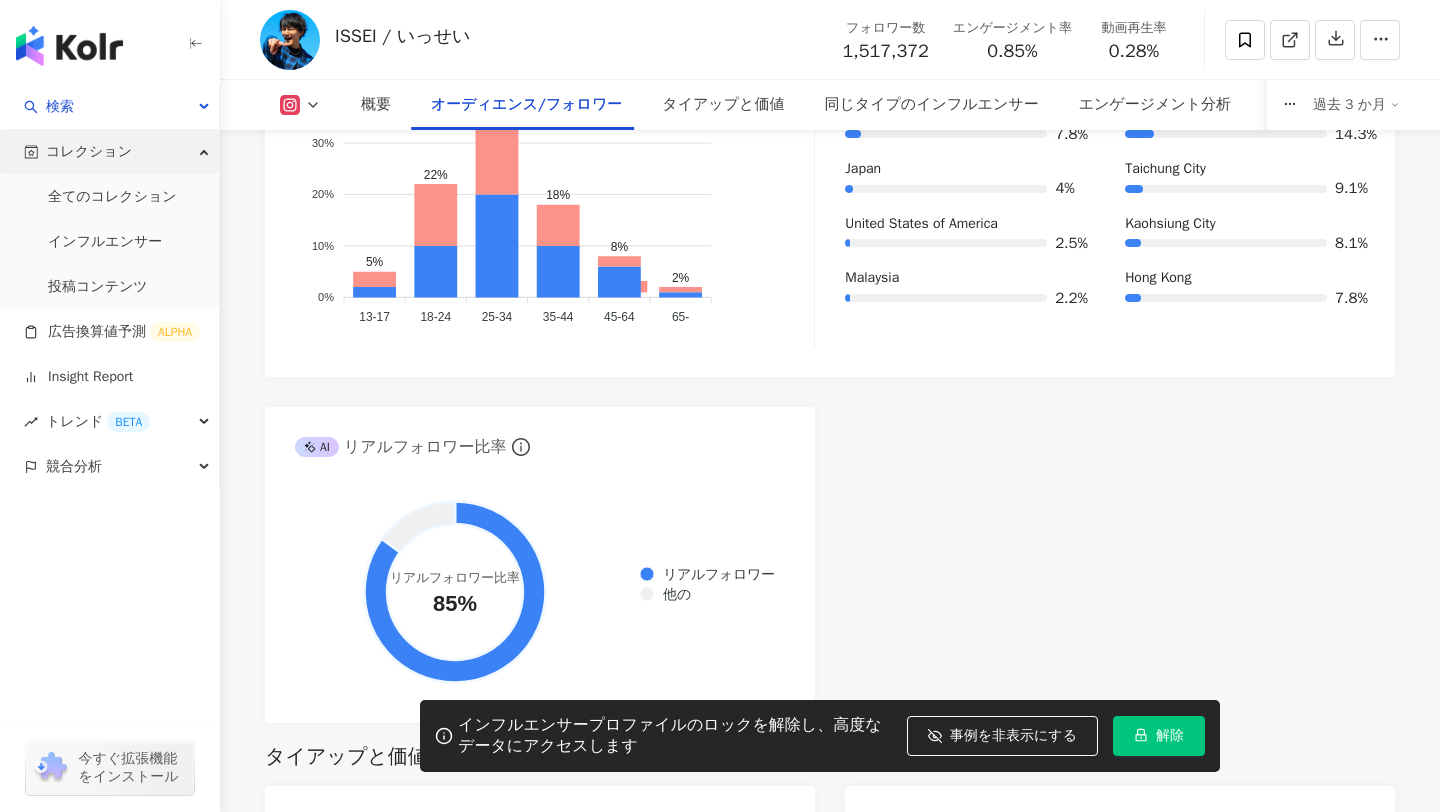 click on "コレクション" at bounding box center (109, 151) 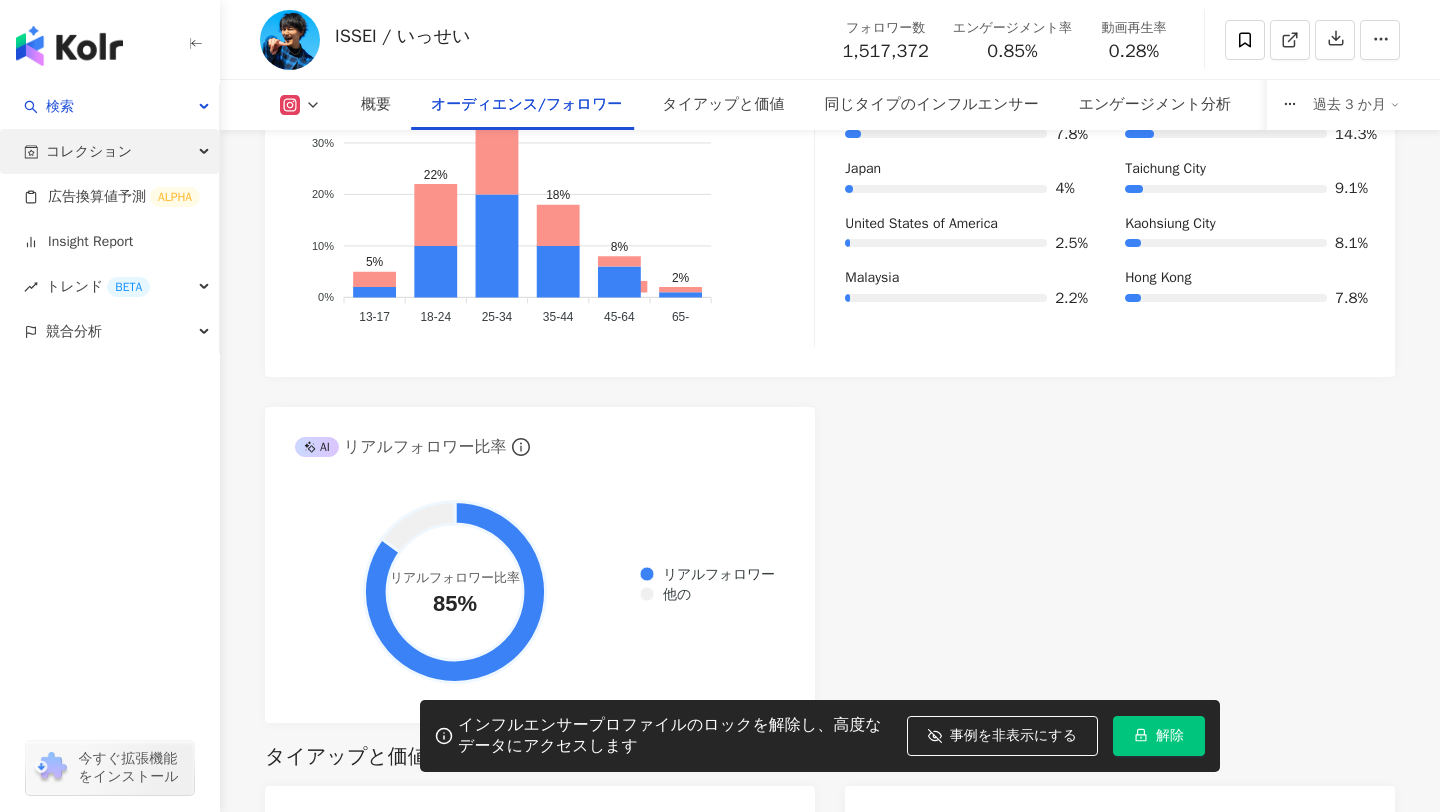 click on "コレクション" at bounding box center [109, 151] 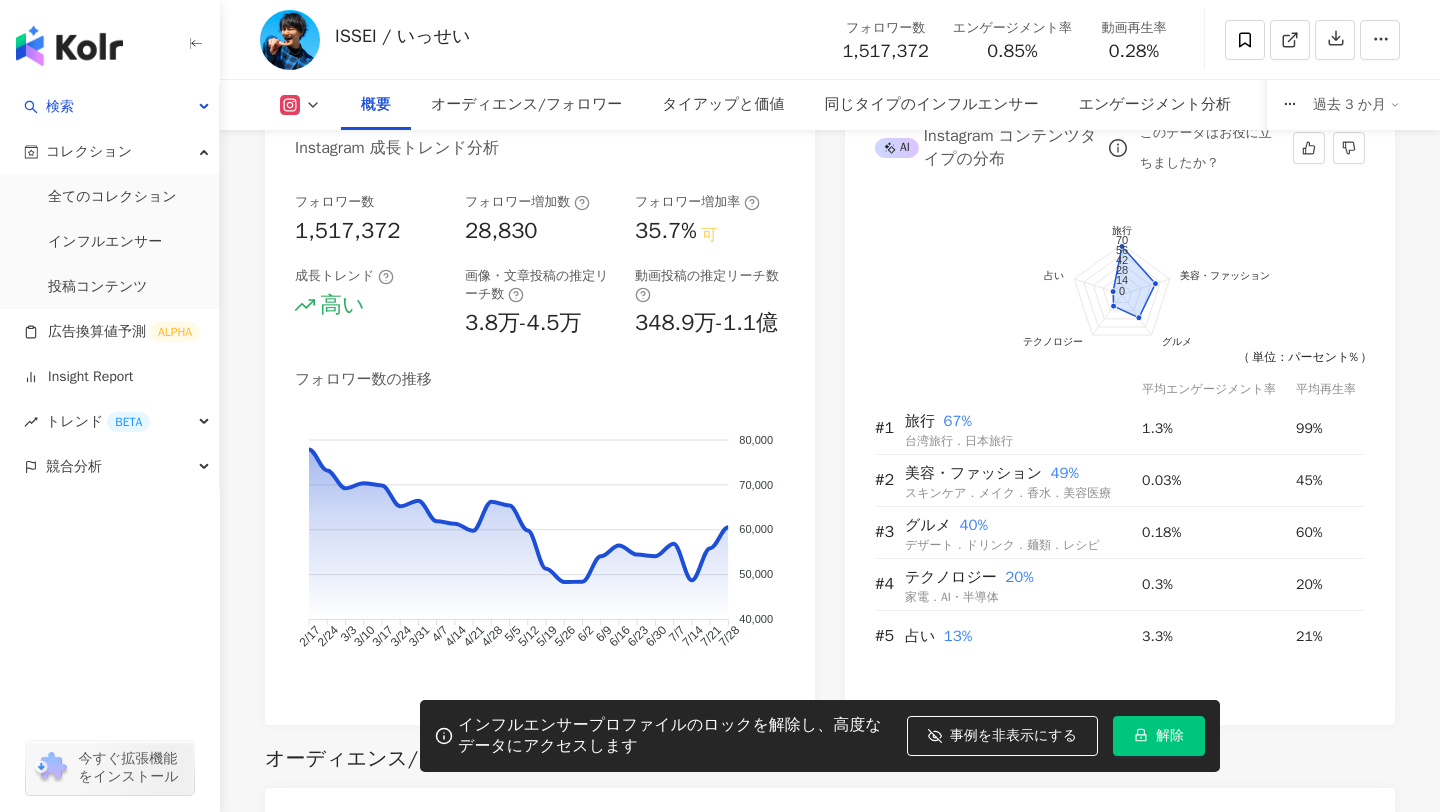 scroll, scrollTop: 1148, scrollLeft: 0, axis: vertical 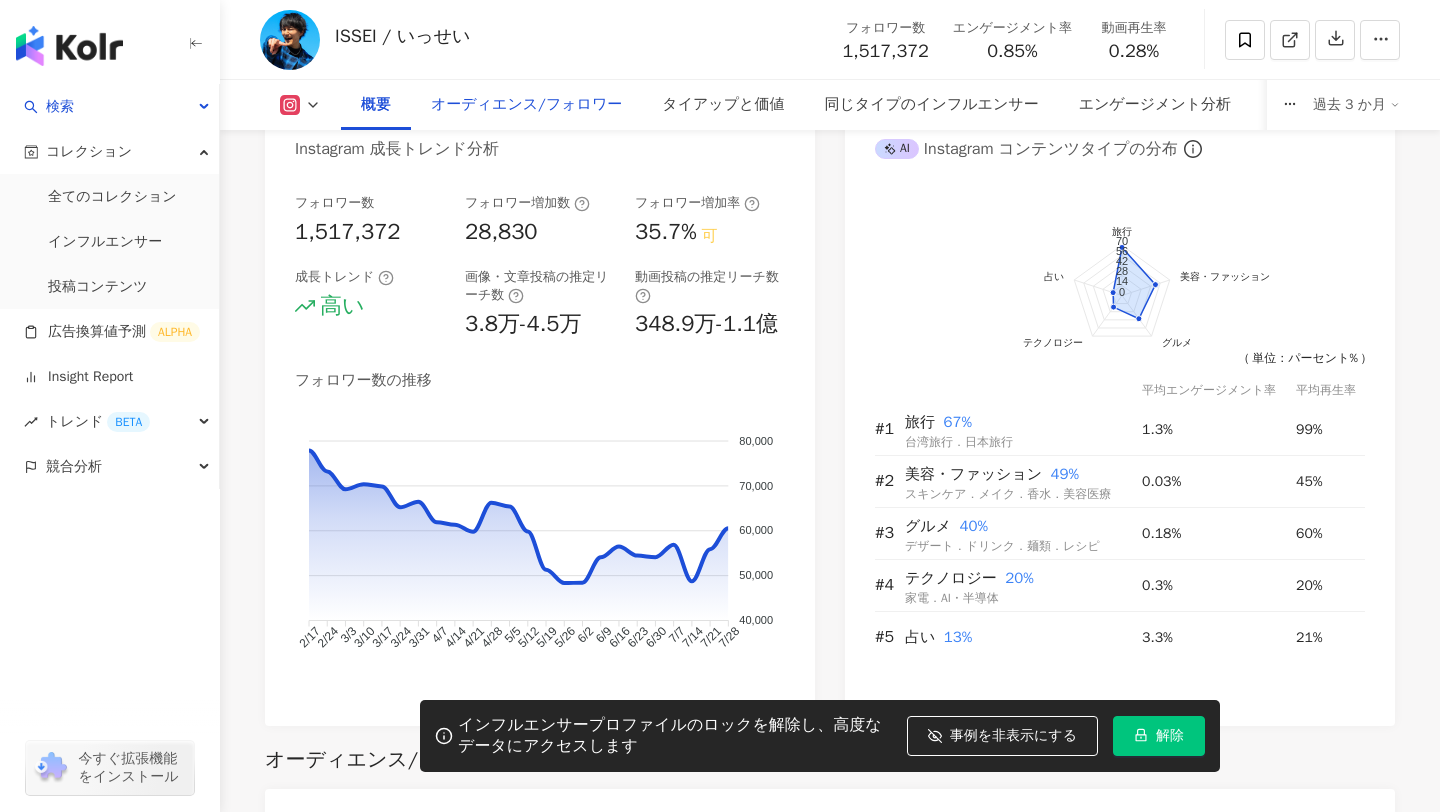 click on "オーディエンス/フォロワー" at bounding box center (526, 105) 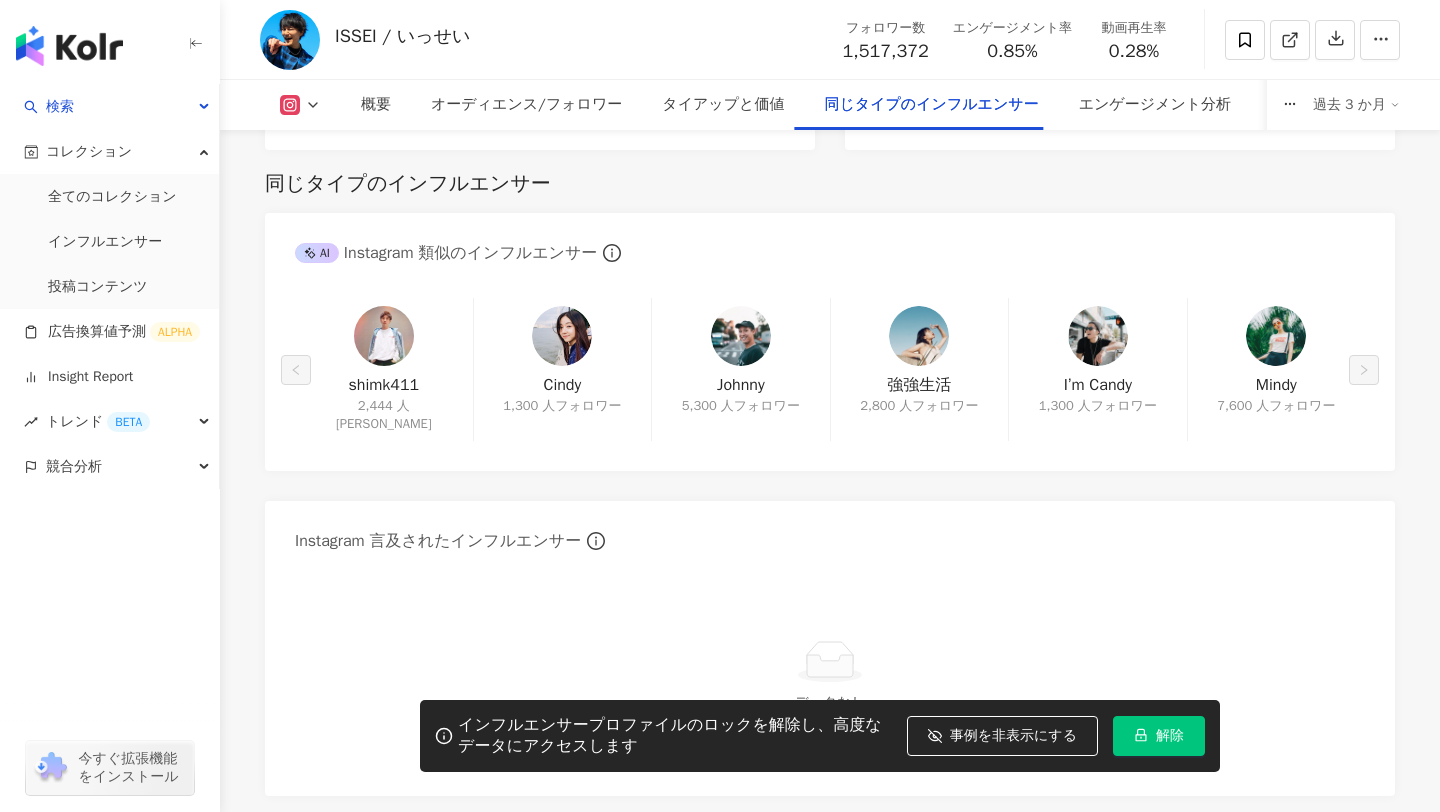 scroll, scrollTop: 3838, scrollLeft: 0, axis: vertical 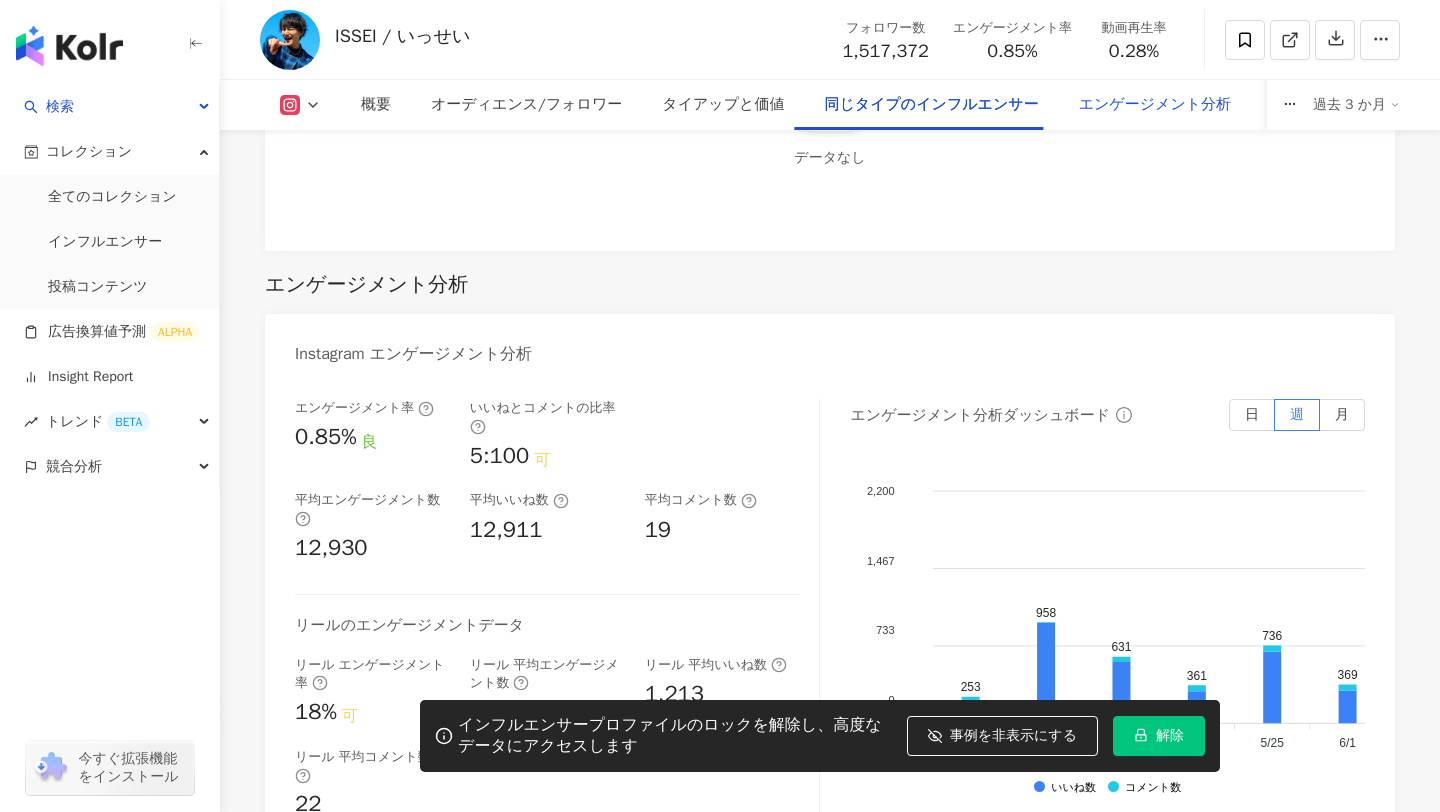 click on "エンゲージメント分析" at bounding box center (1155, 105) 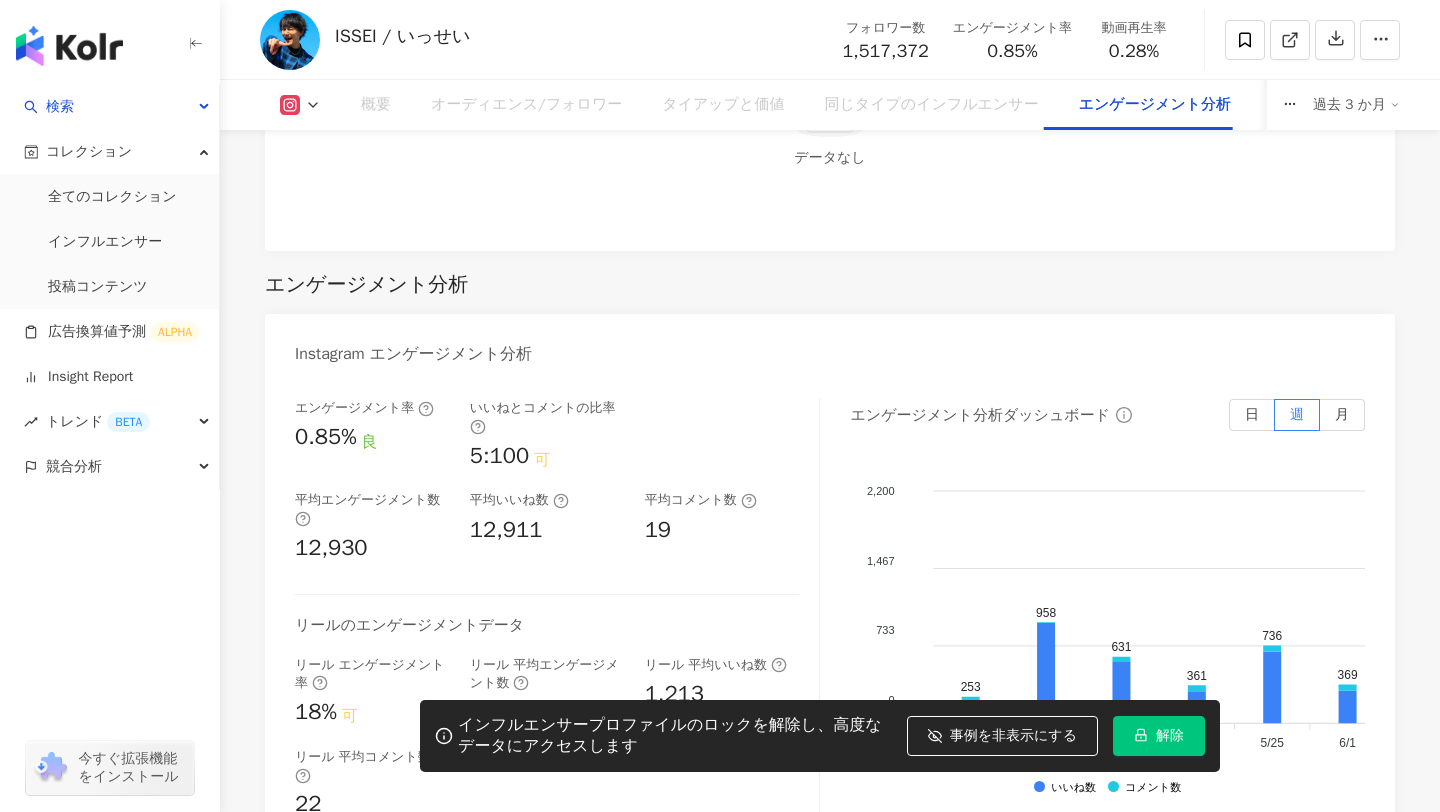 scroll, scrollTop: 3941, scrollLeft: 0, axis: vertical 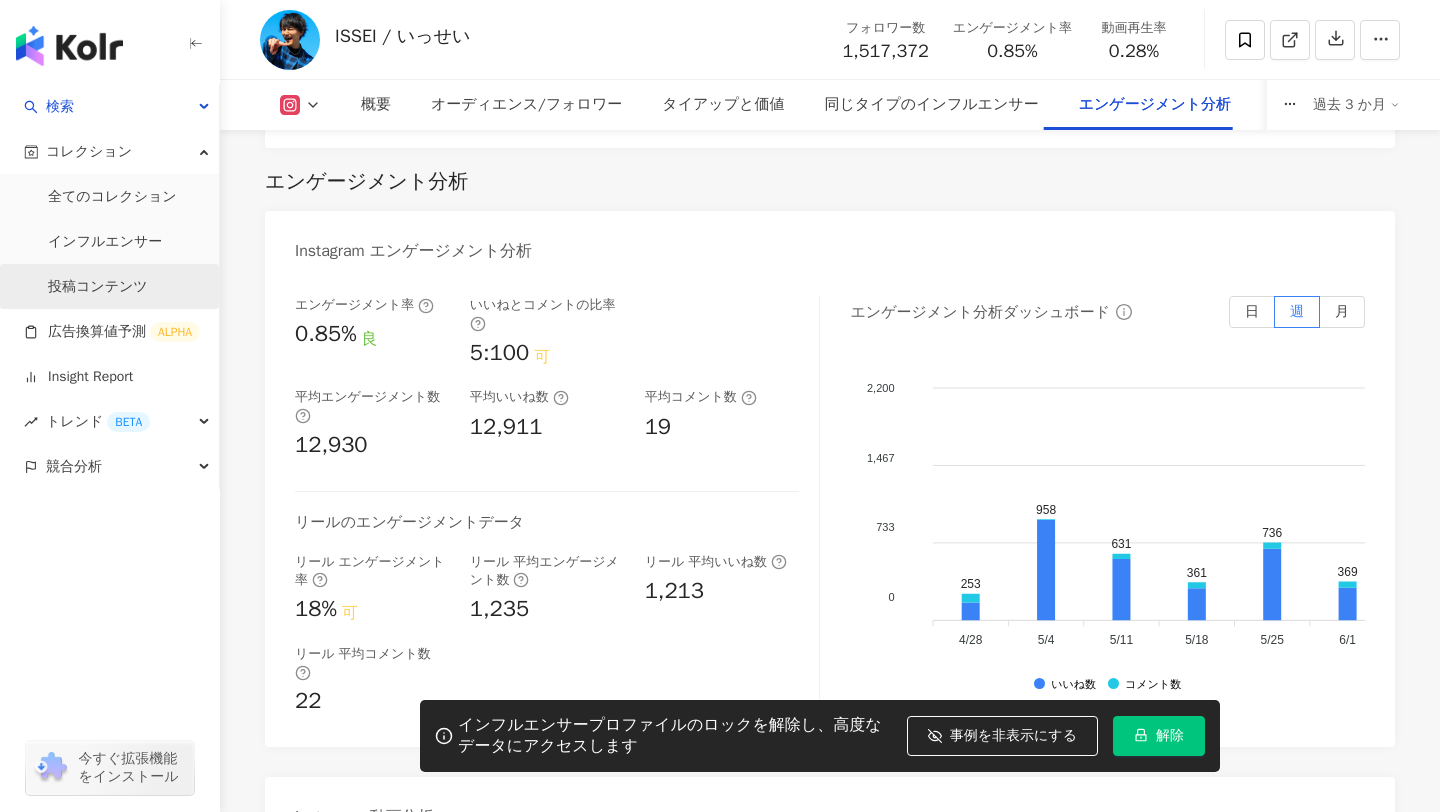click on "投稿コンテンツ" at bounding box center [98, 287] 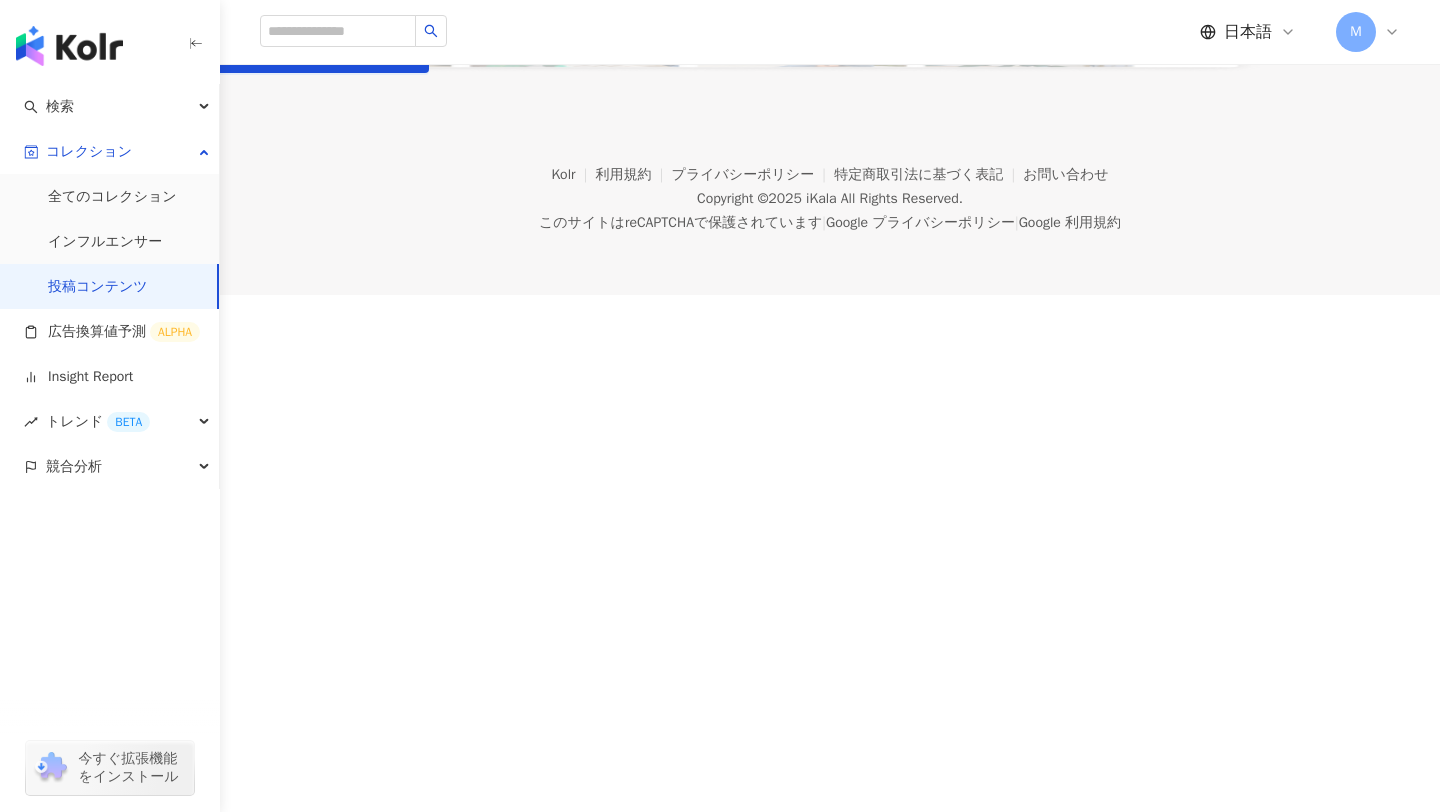 scroll, scrollTop: 0, scrollLeft: 0, axis: both 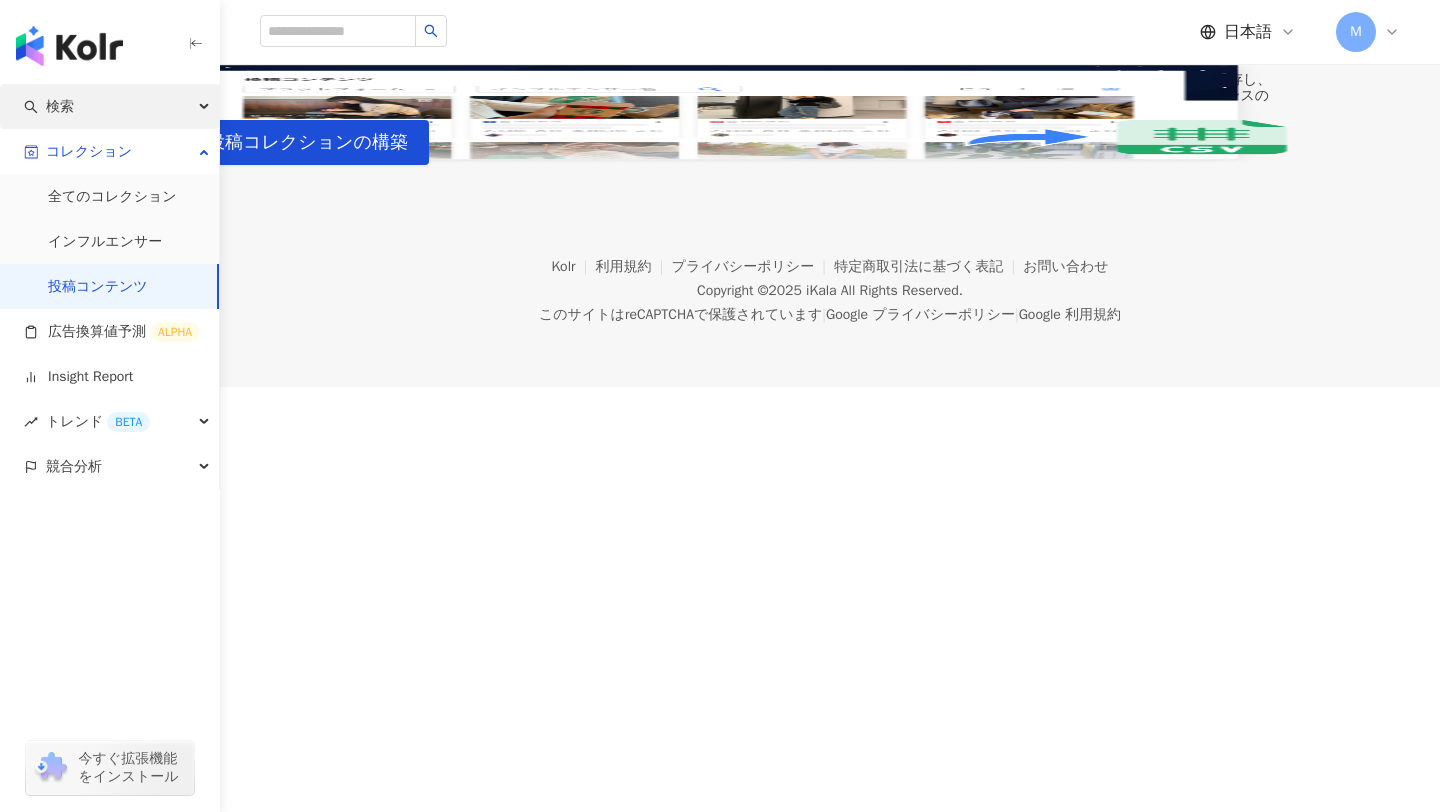 click on "検索" at bounding box center [60, 106] 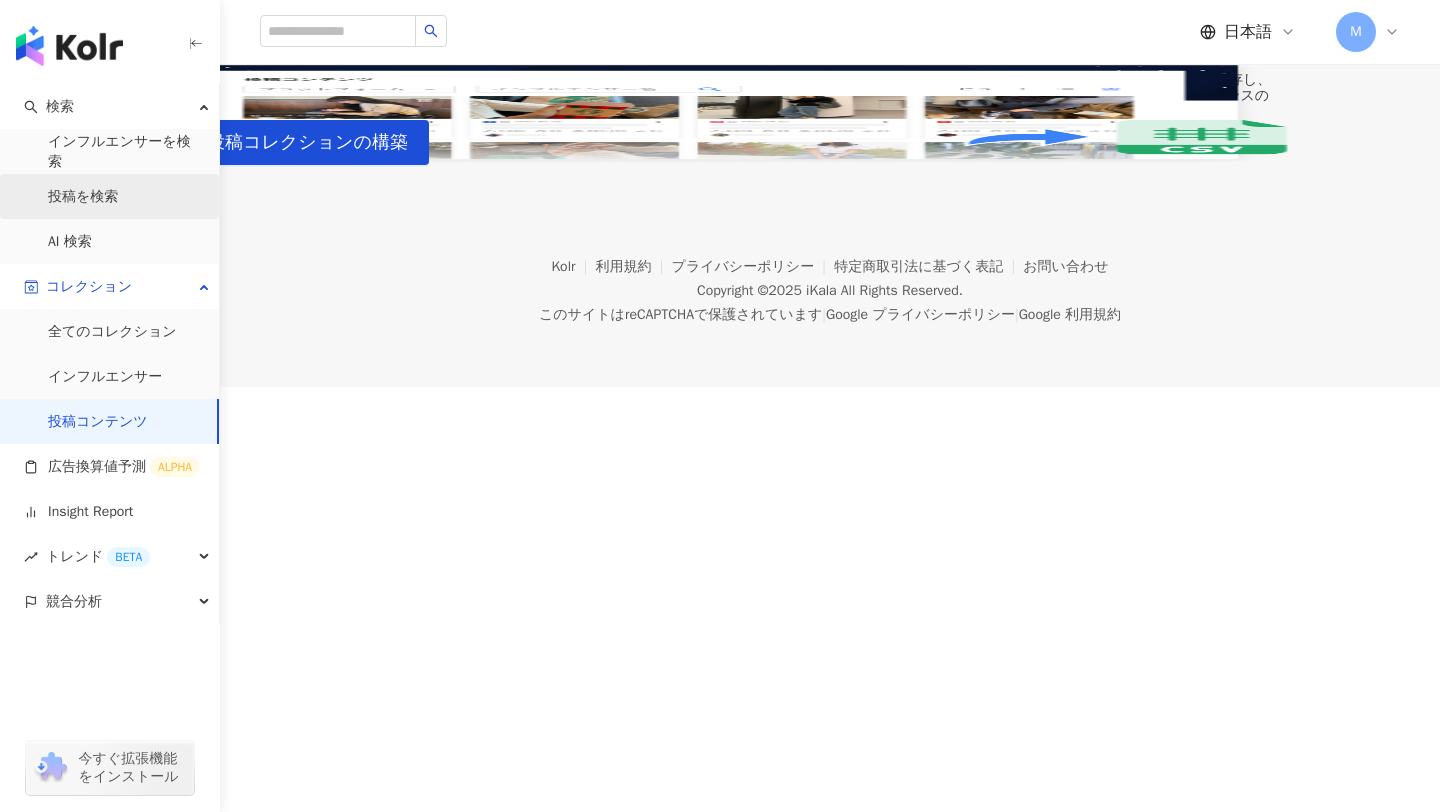 click on "投稿を検索" at bounding box center [83, 197] 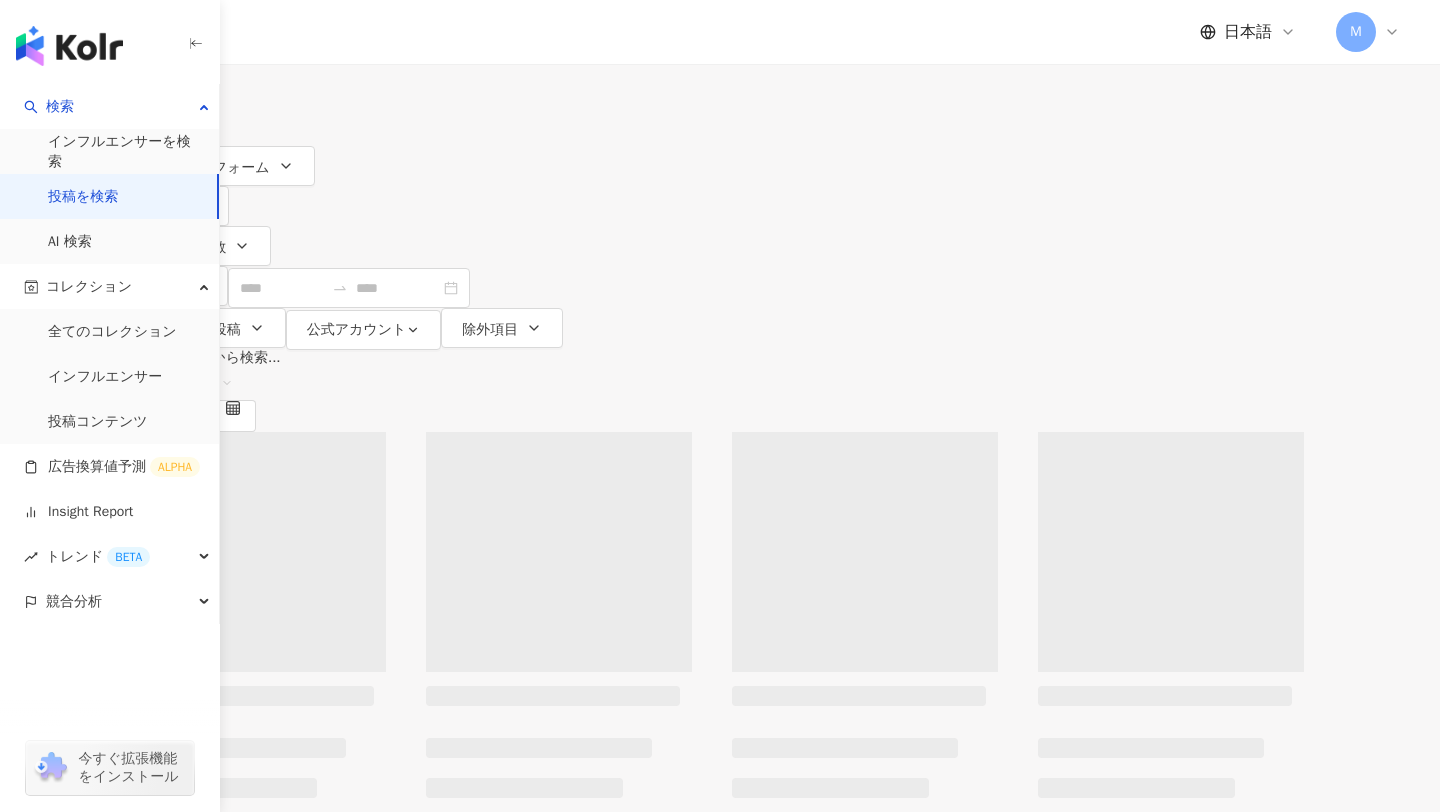 click at bounding box center (368, 21) 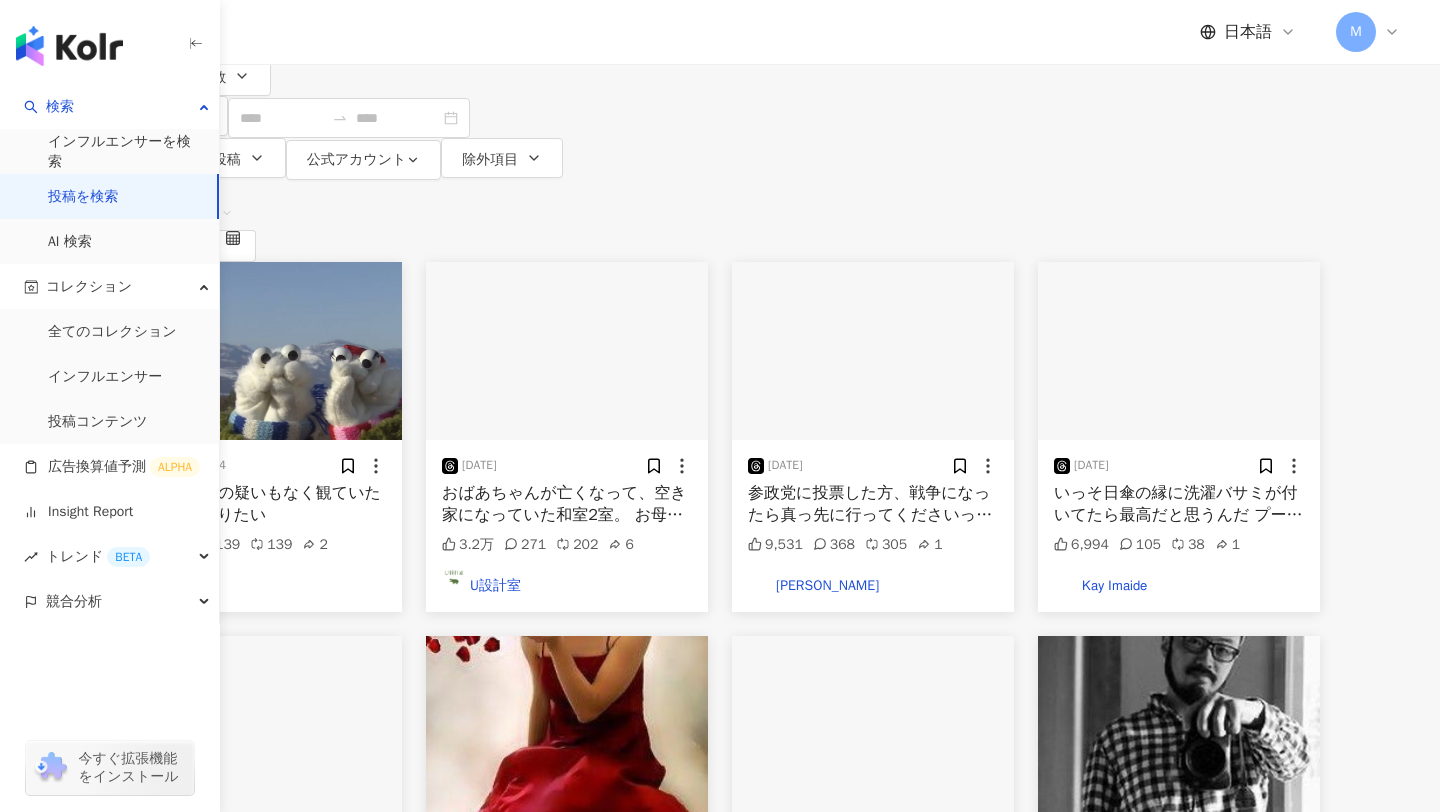 scroll, scrollTop: 0, scrollLeft: 0, axis: both 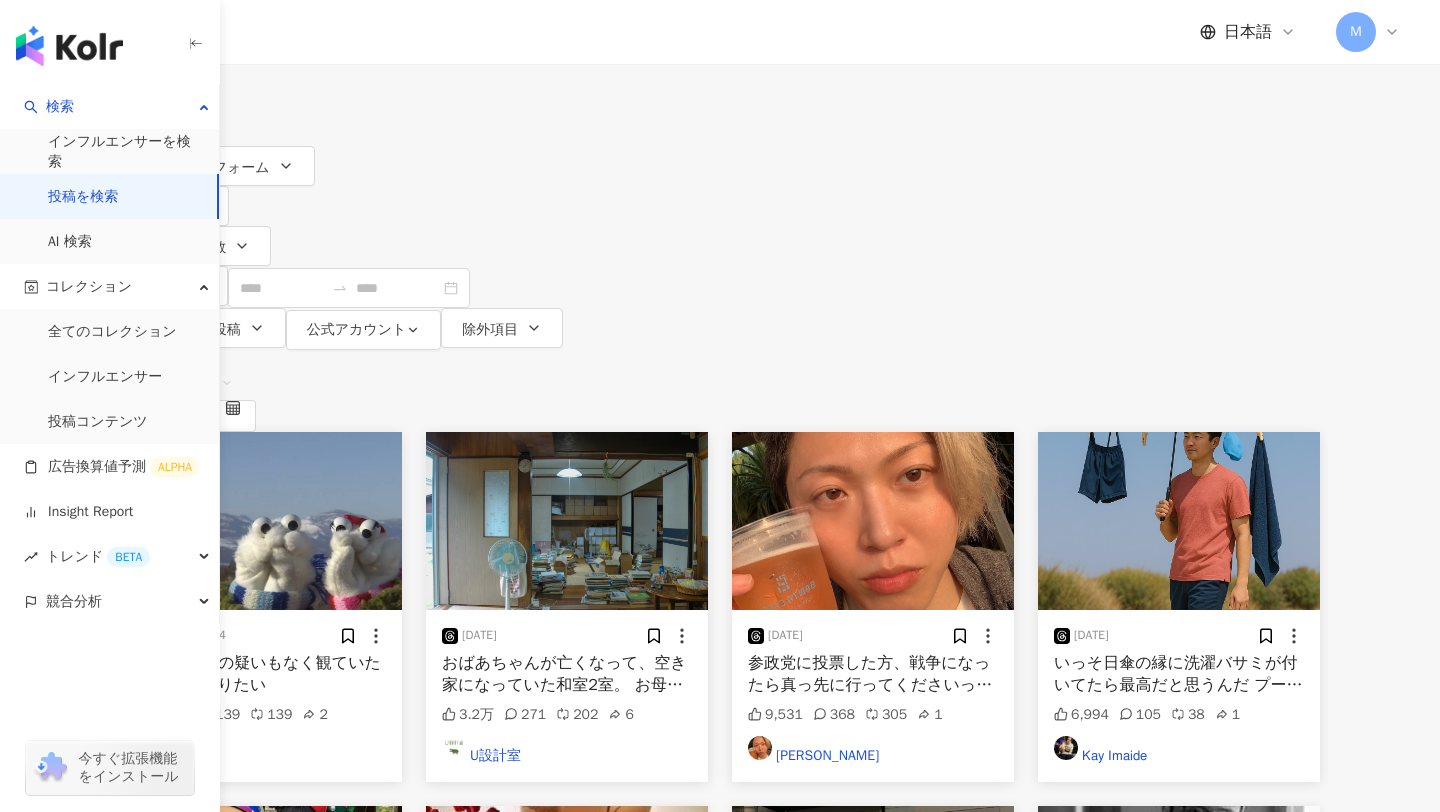 click 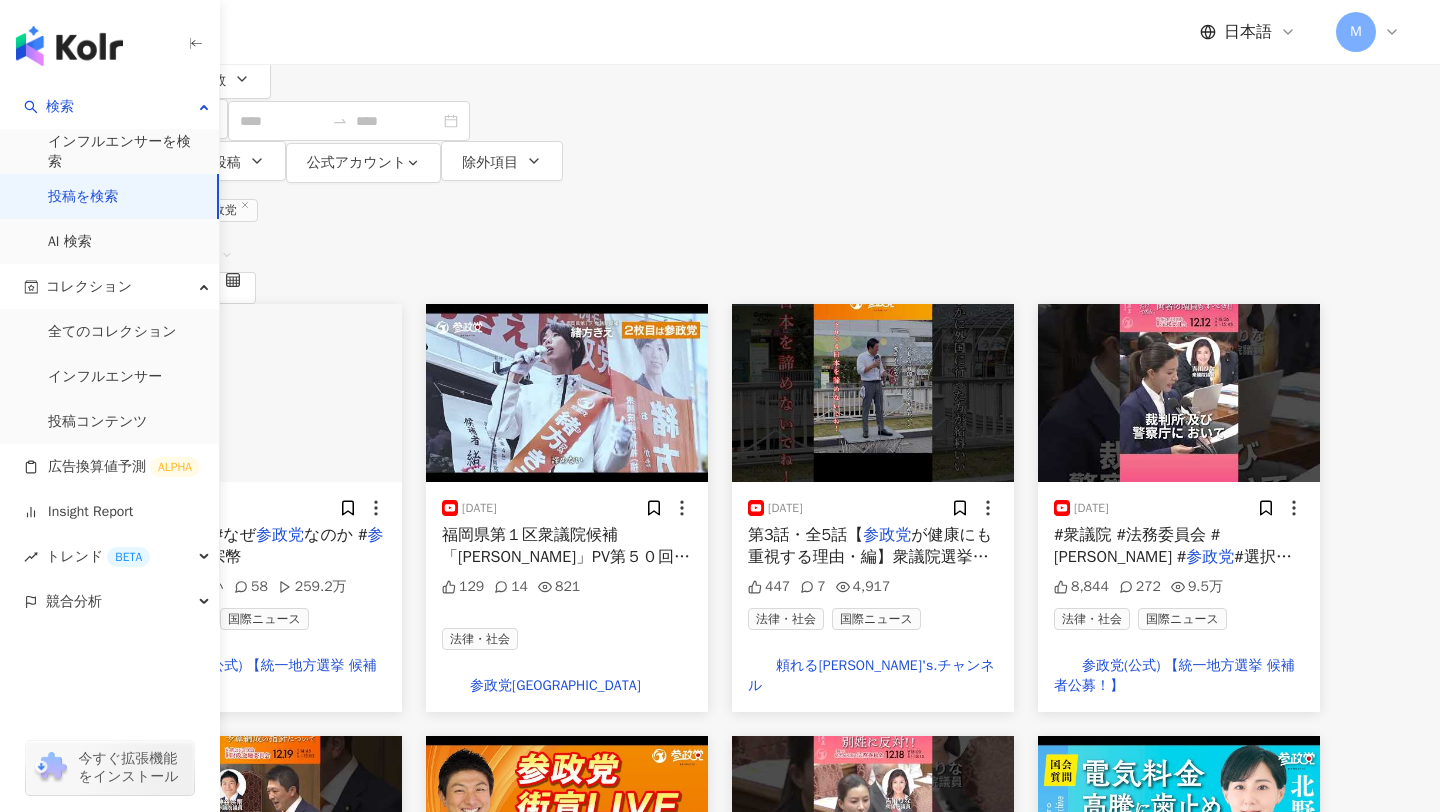 scroll, scrollTop: 0, scrollLeft: 0, axis: both 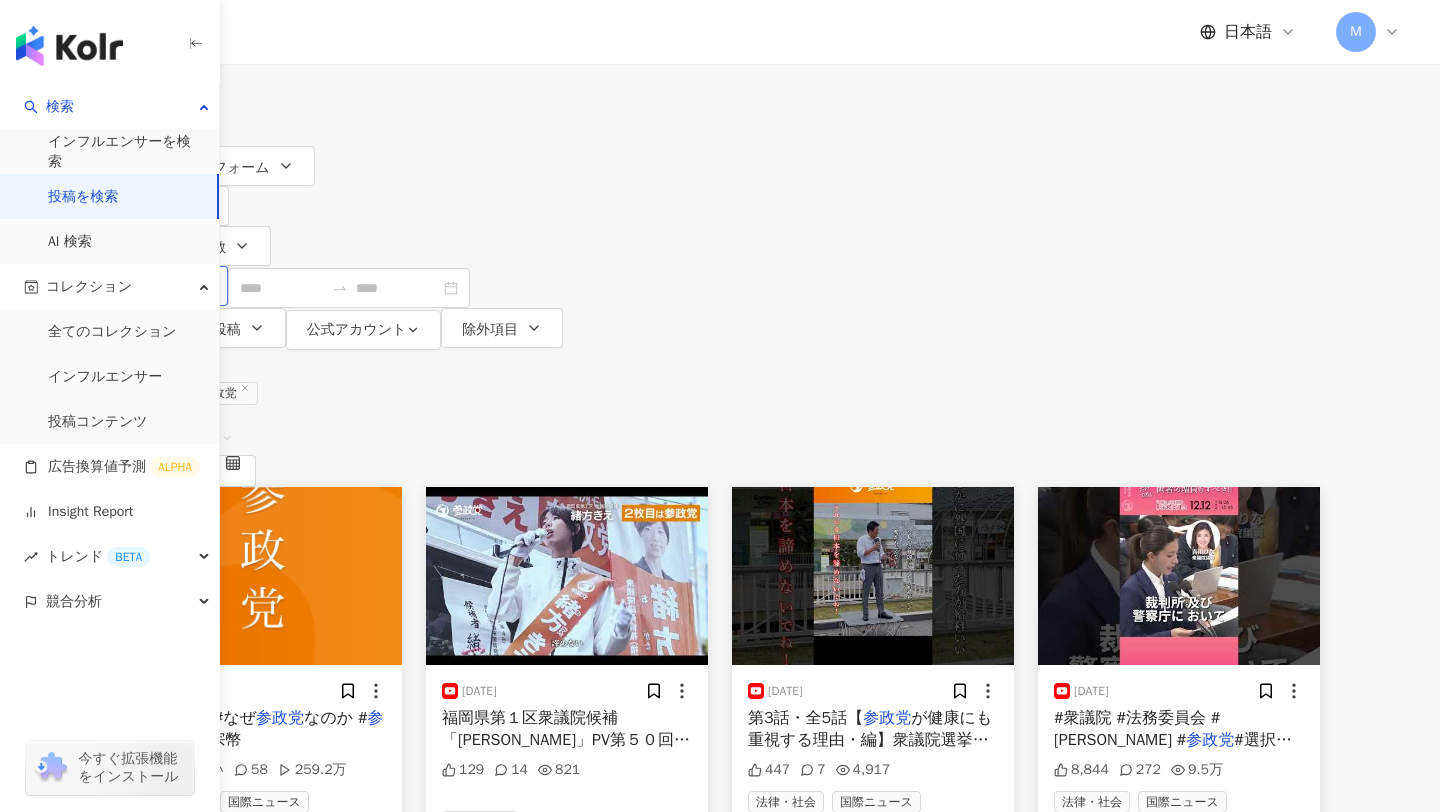 click on "投稿日" at bounding box center (174, 286) 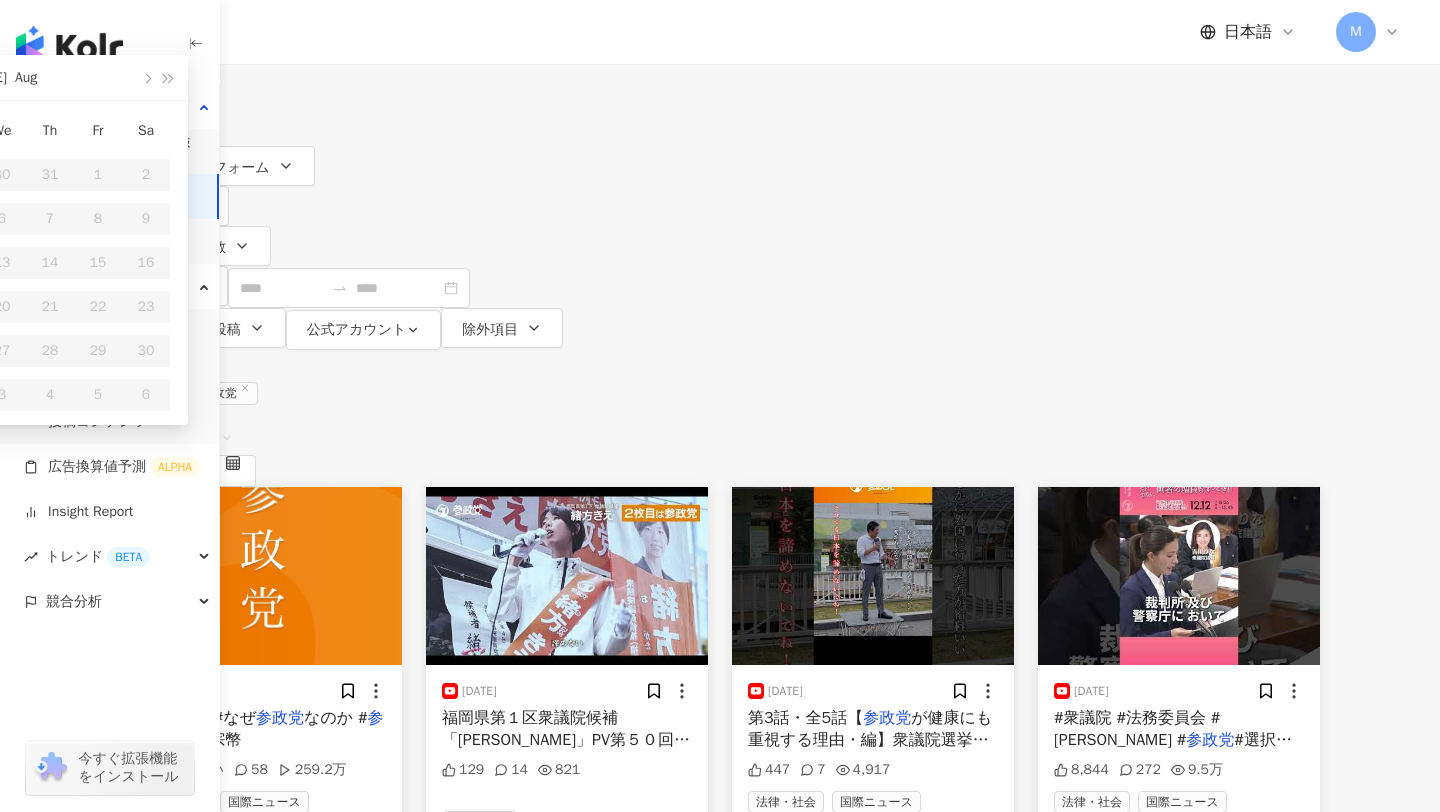 click on "全  1,000+  件 条件 ： キーワード：参政党 リセット 配列： 関連性" at bounding box center [720, 418] 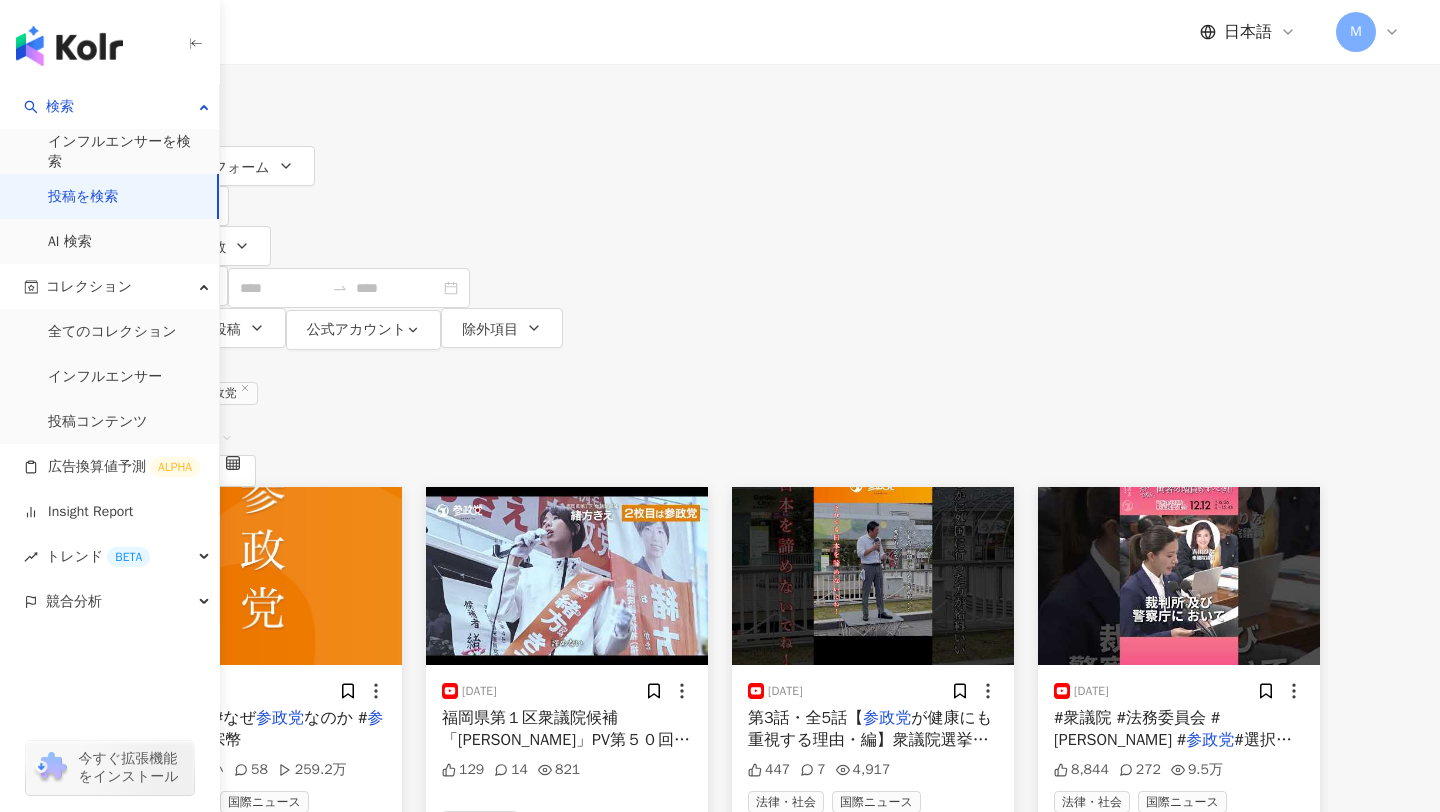 click on "関連性" at bounding box center [203, 438] 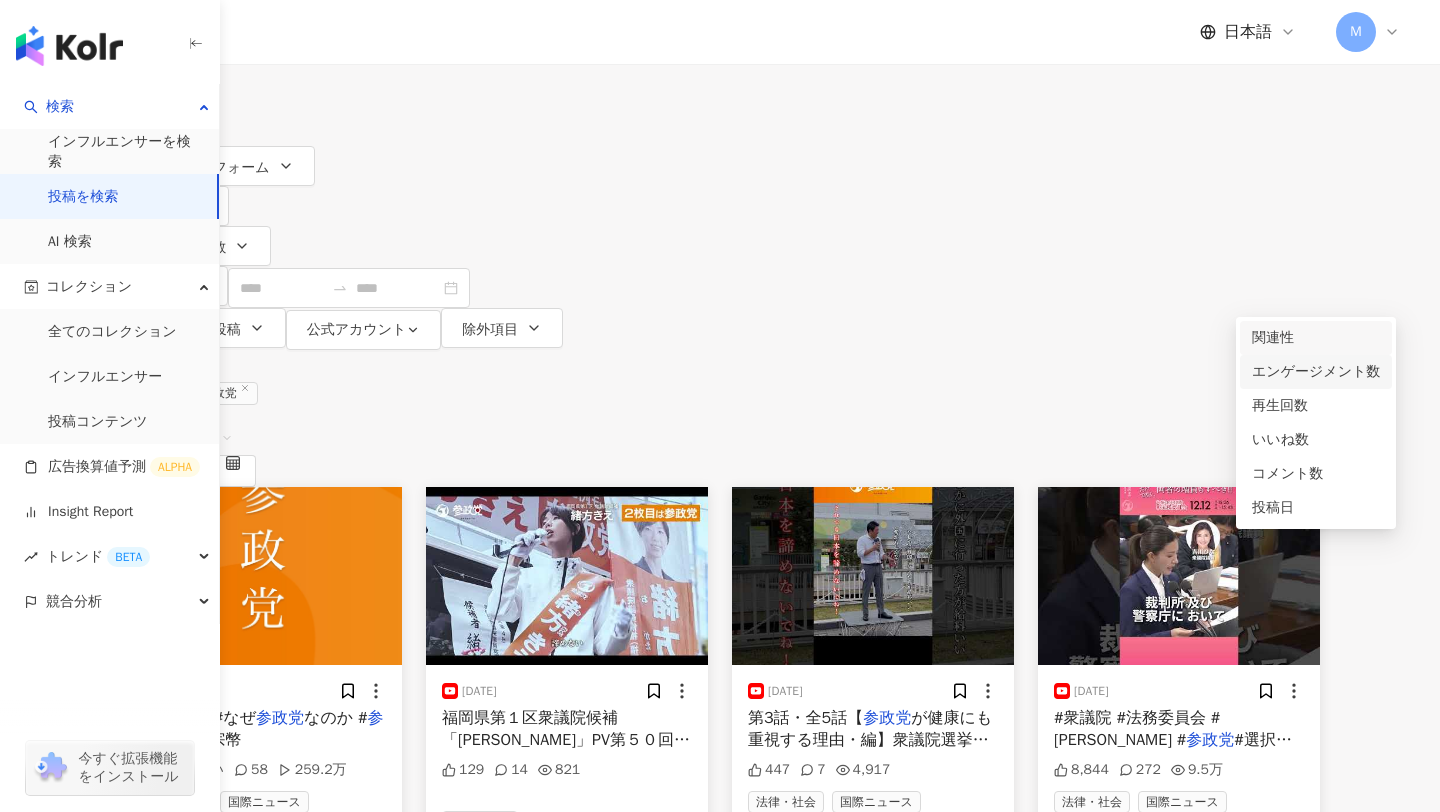 click on "エンゲージメント数" at bounding box center [1316, 372] 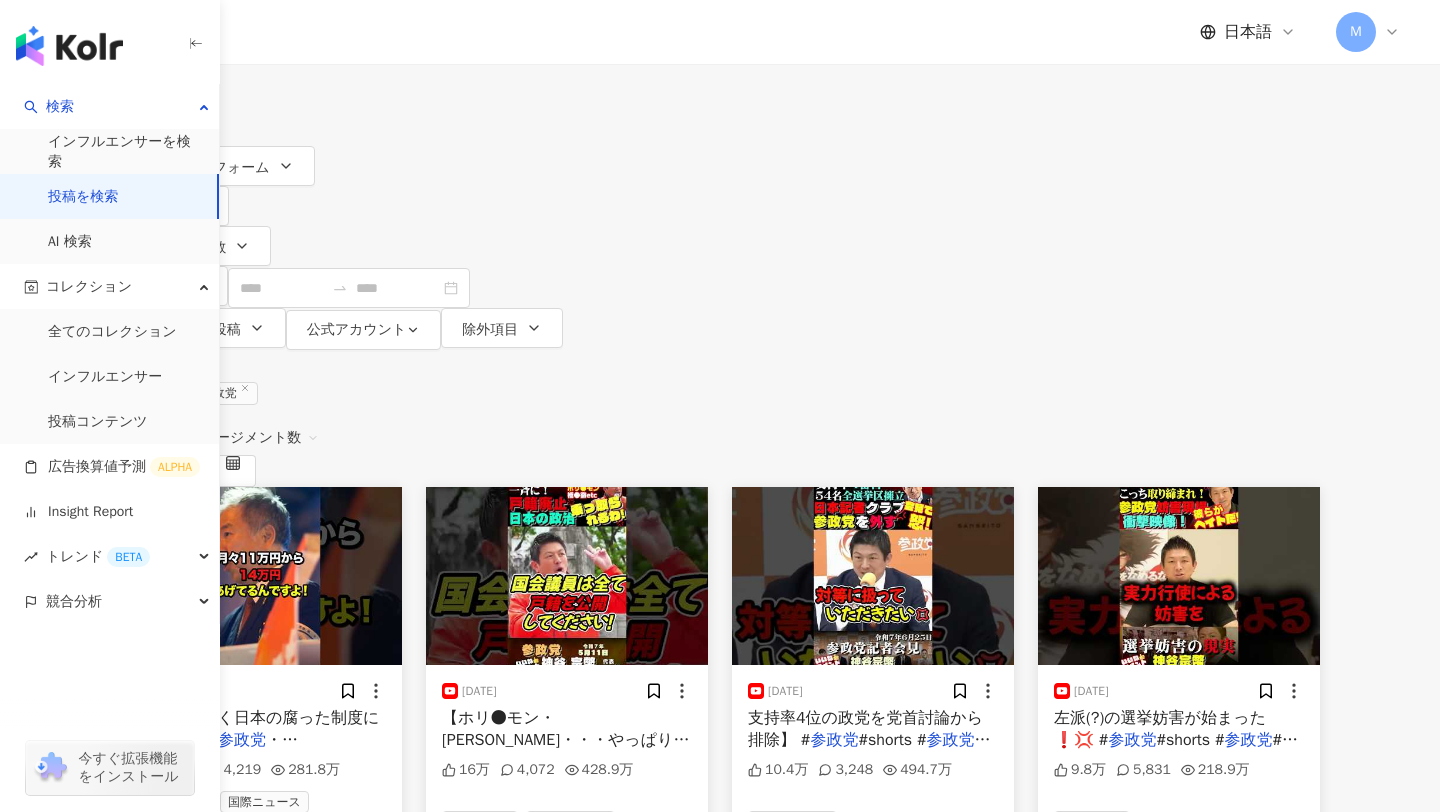 click on "***" at bounding box center (368, 21) 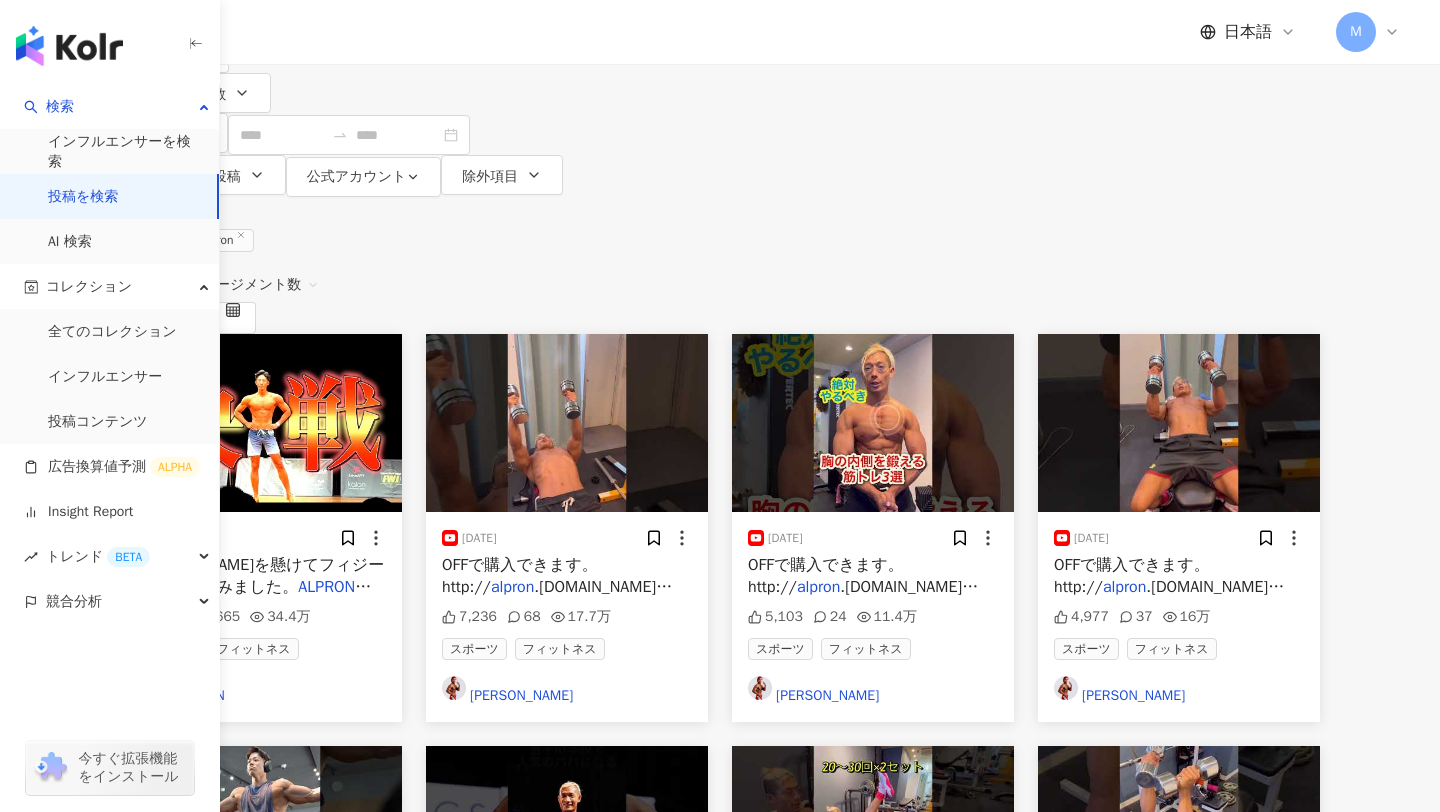 scroll, scrollTop: 0, scrollLeft: 0, axis: both 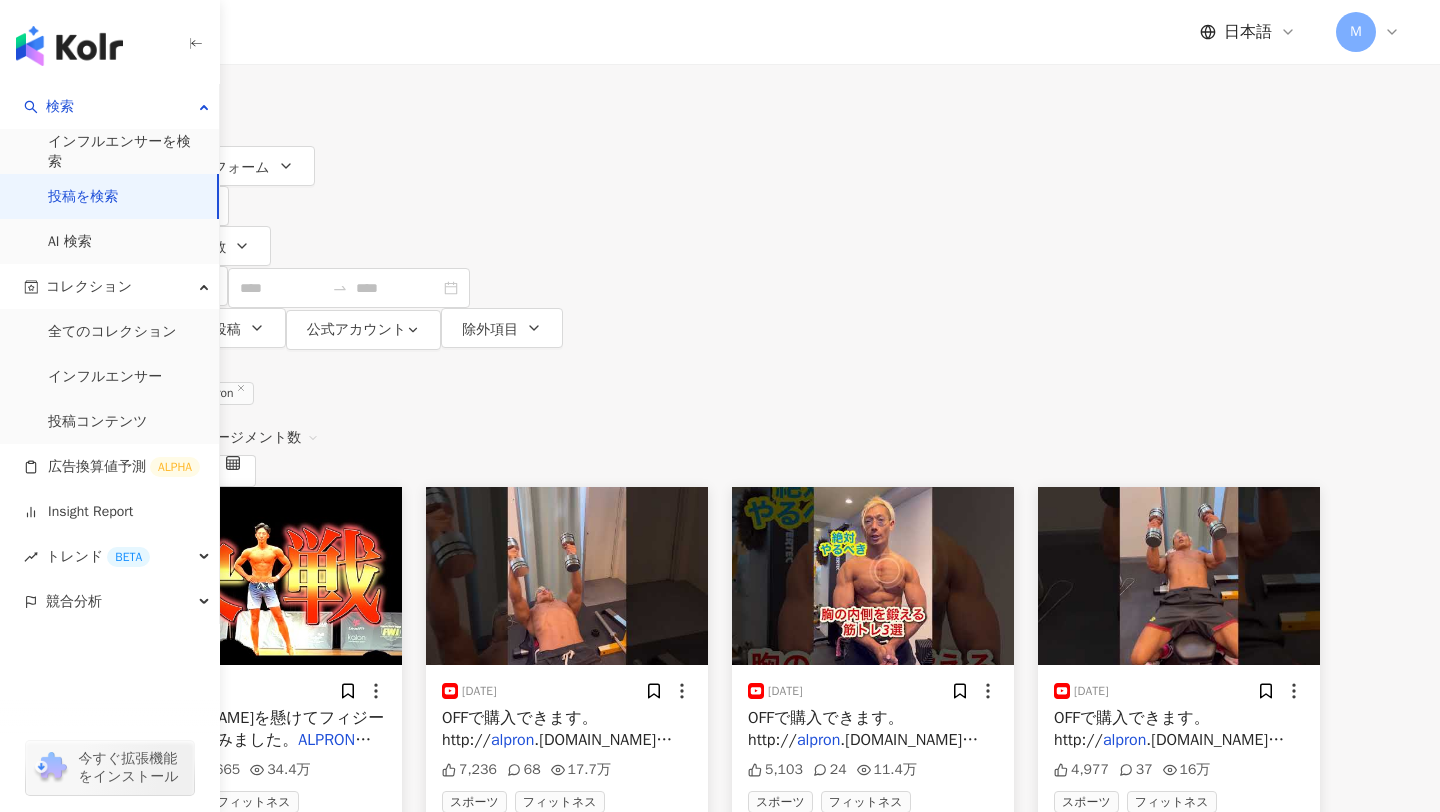 click on "エンゲージメント数" at bounding box center (246, 438) 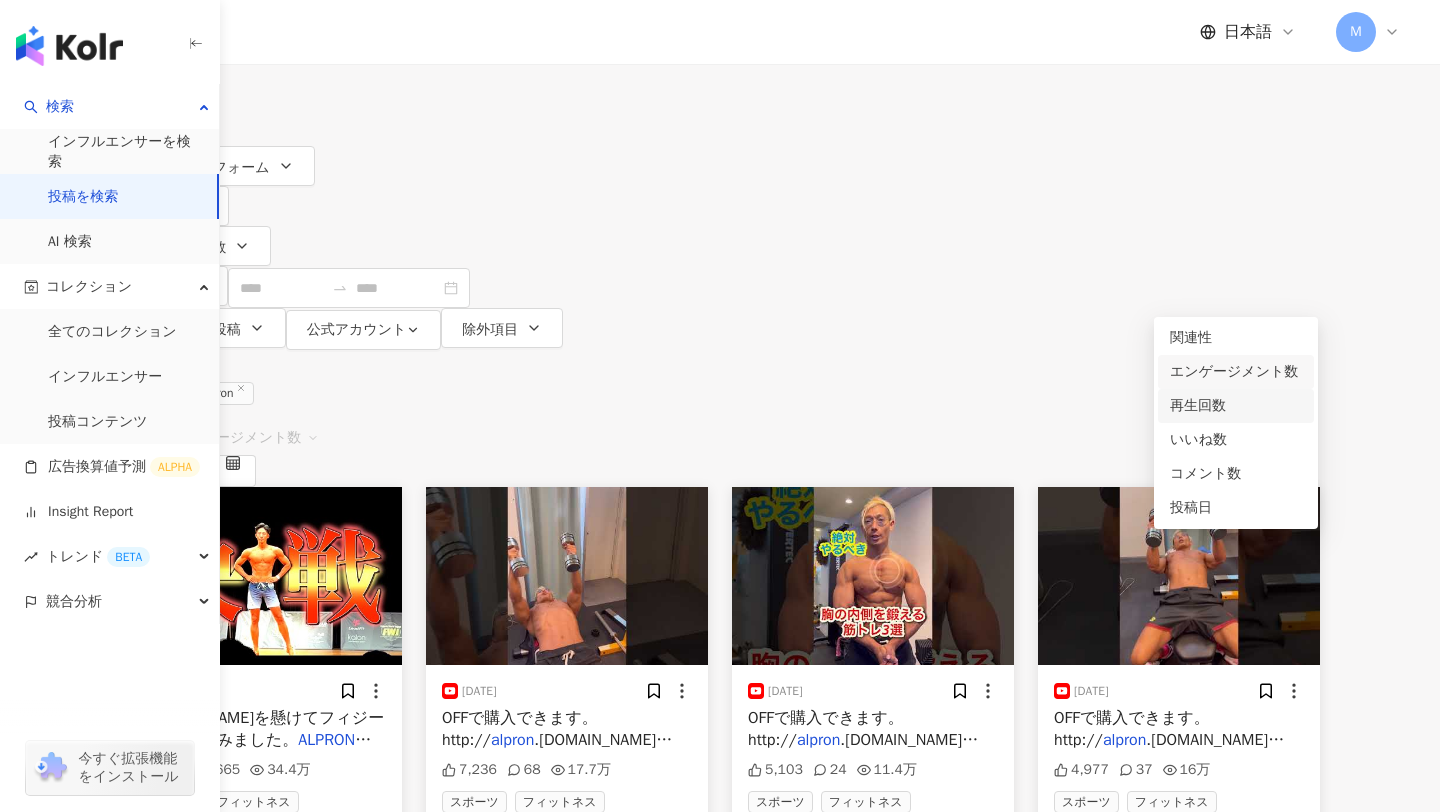 click on "再生回数" at bounding box center [1236, 406] 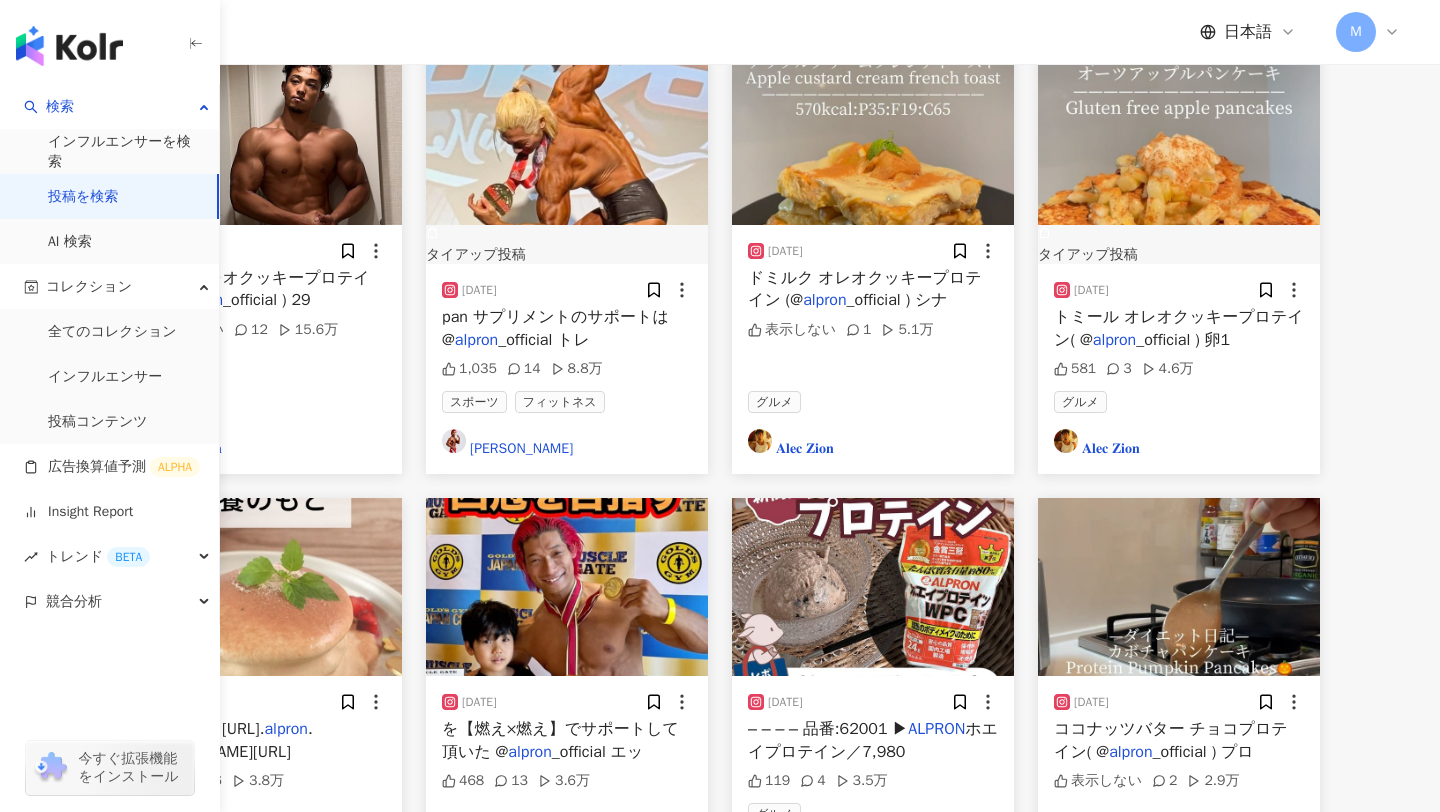 scroll, scrollTop: 0, scrollLeft: 0, axis: both 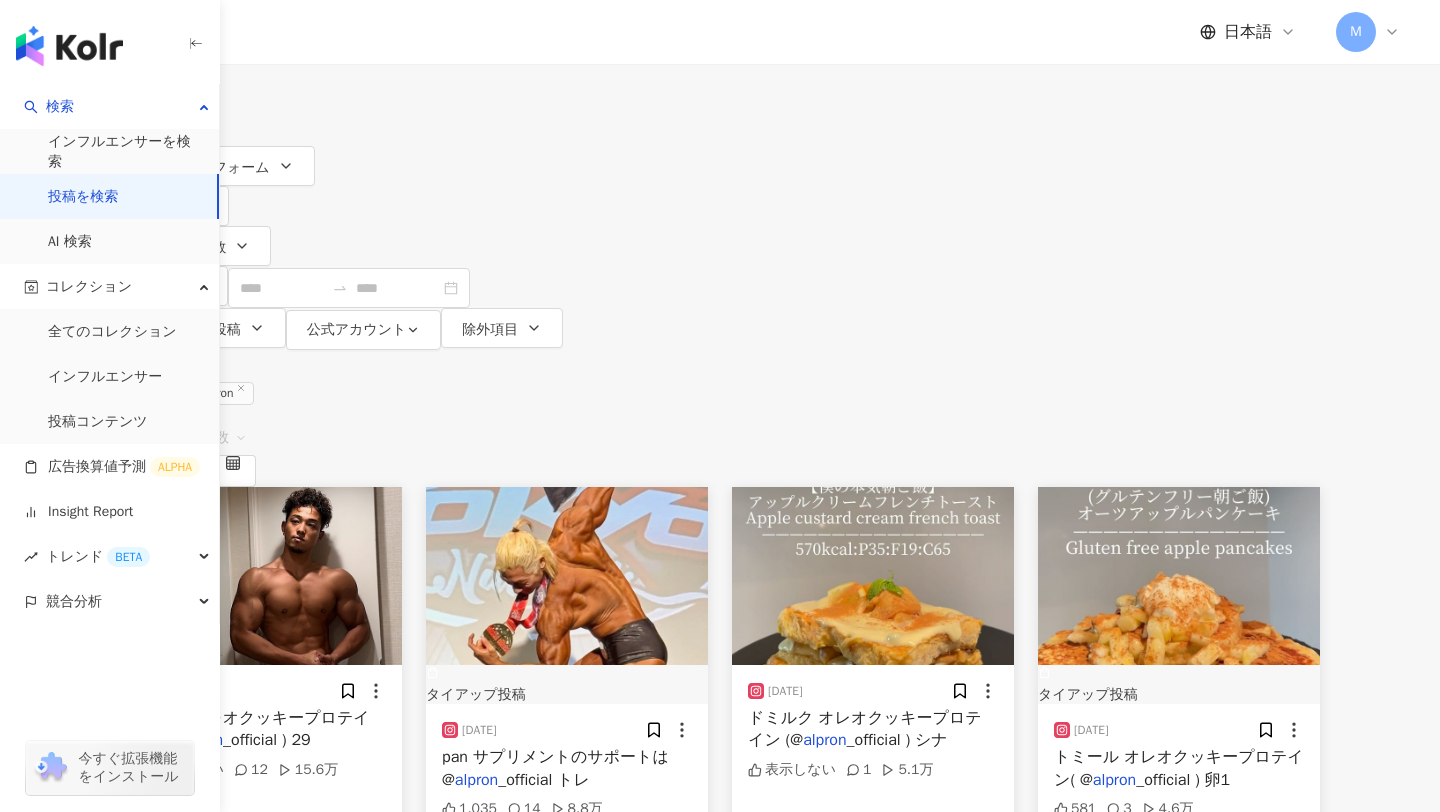 click on "再生回数" at bounding box center (210, 438) 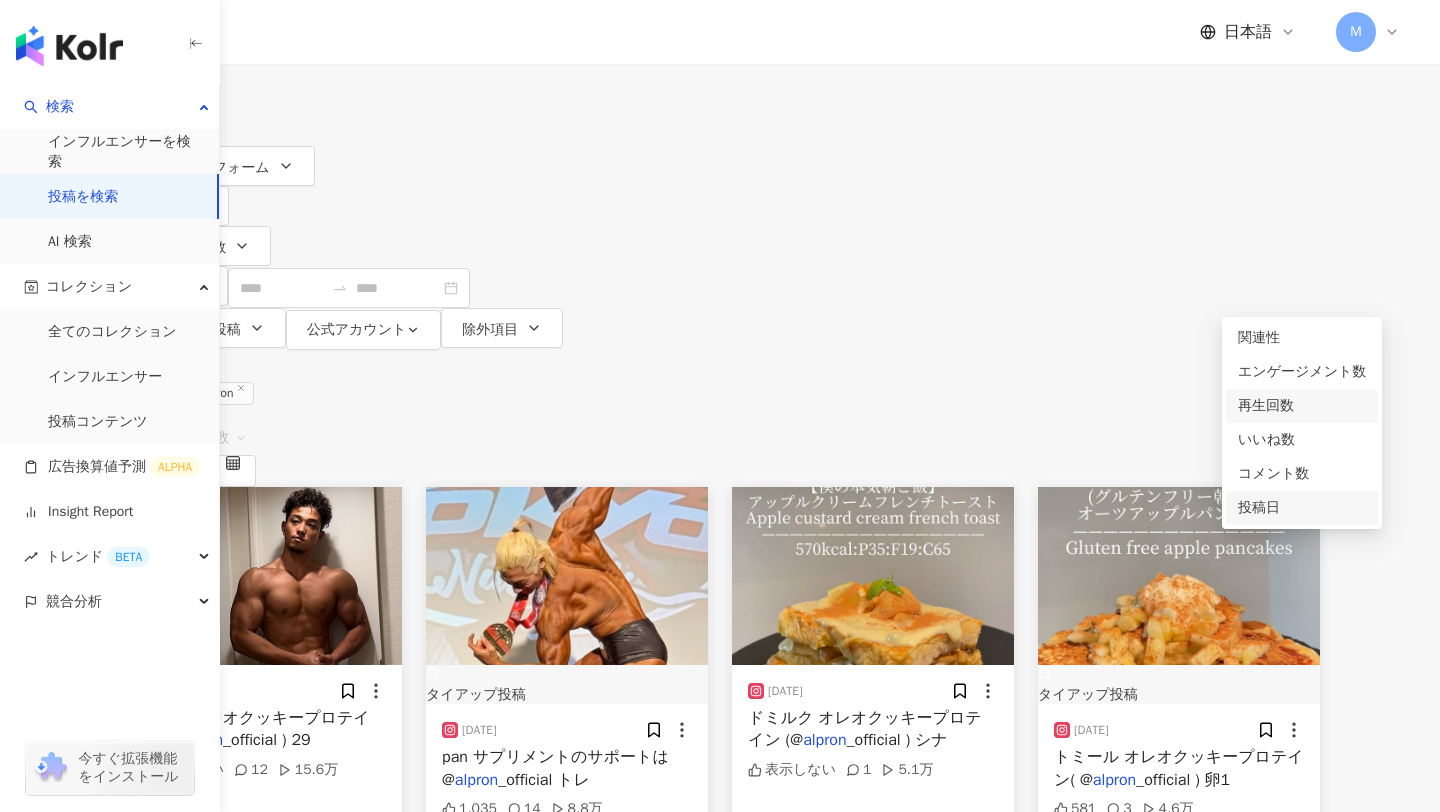 click on "投稿日" at bounding box center (1302, 508) 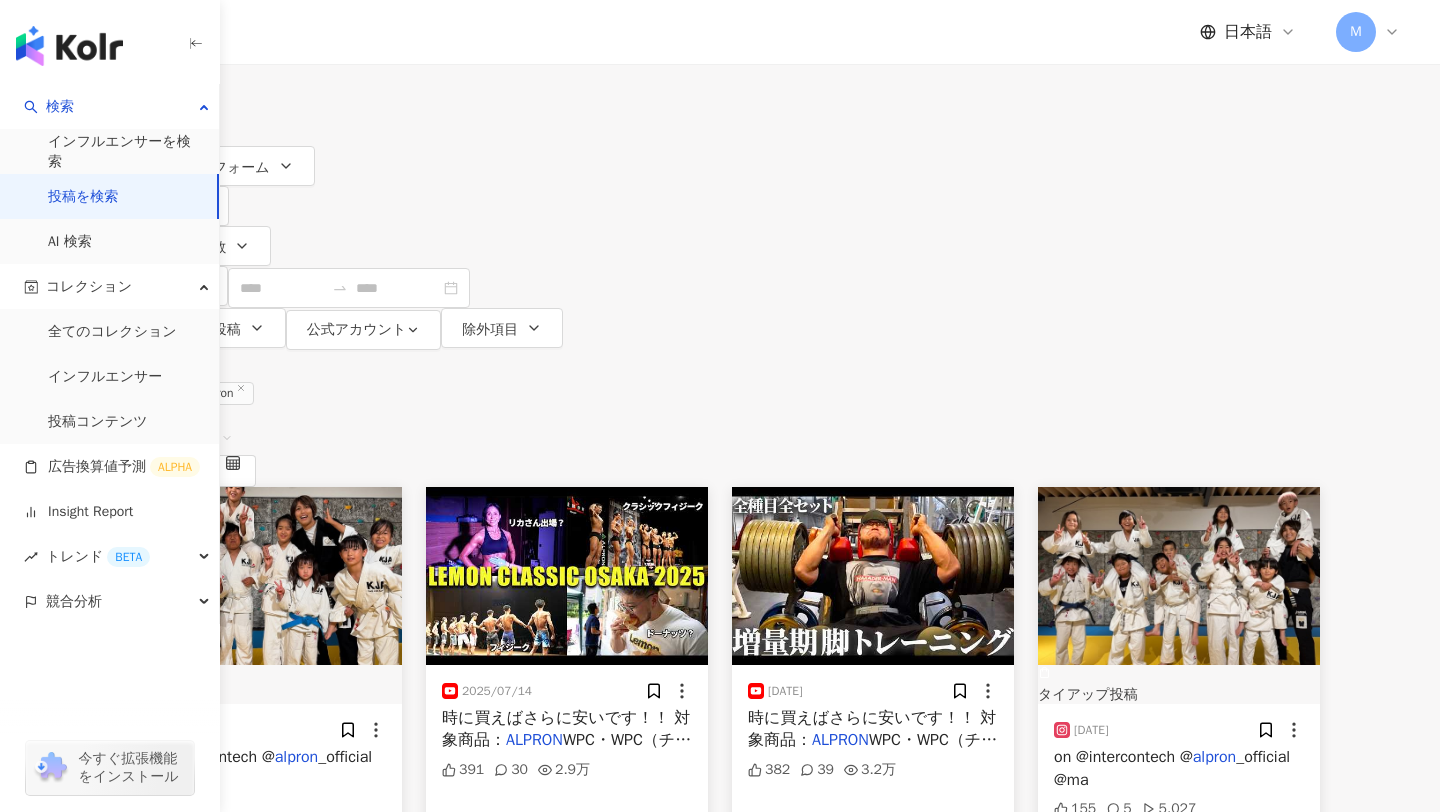 click on "すべてのSNS" at bounding box center (181, 22) 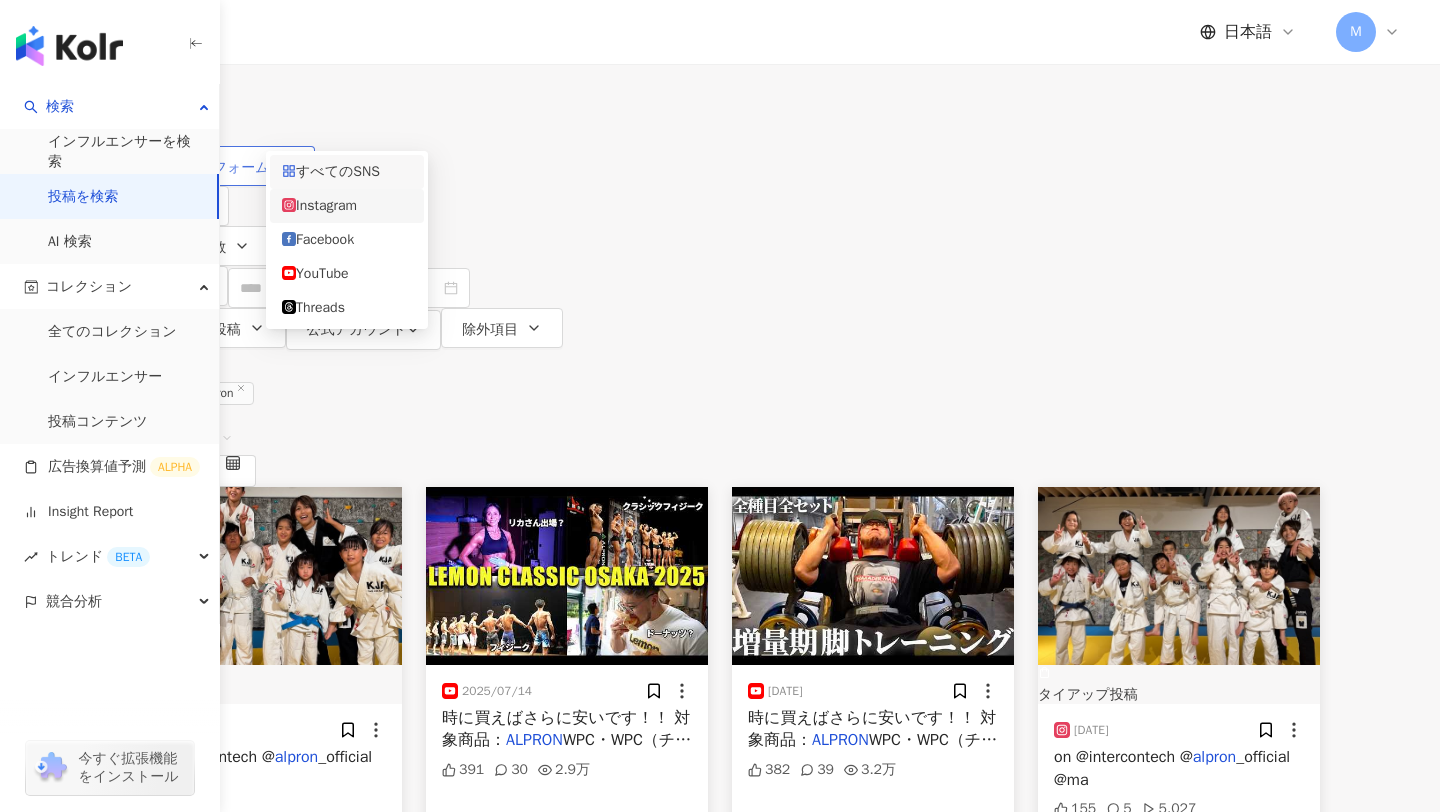 click on "Instagram" at bounding box center (347, 206) 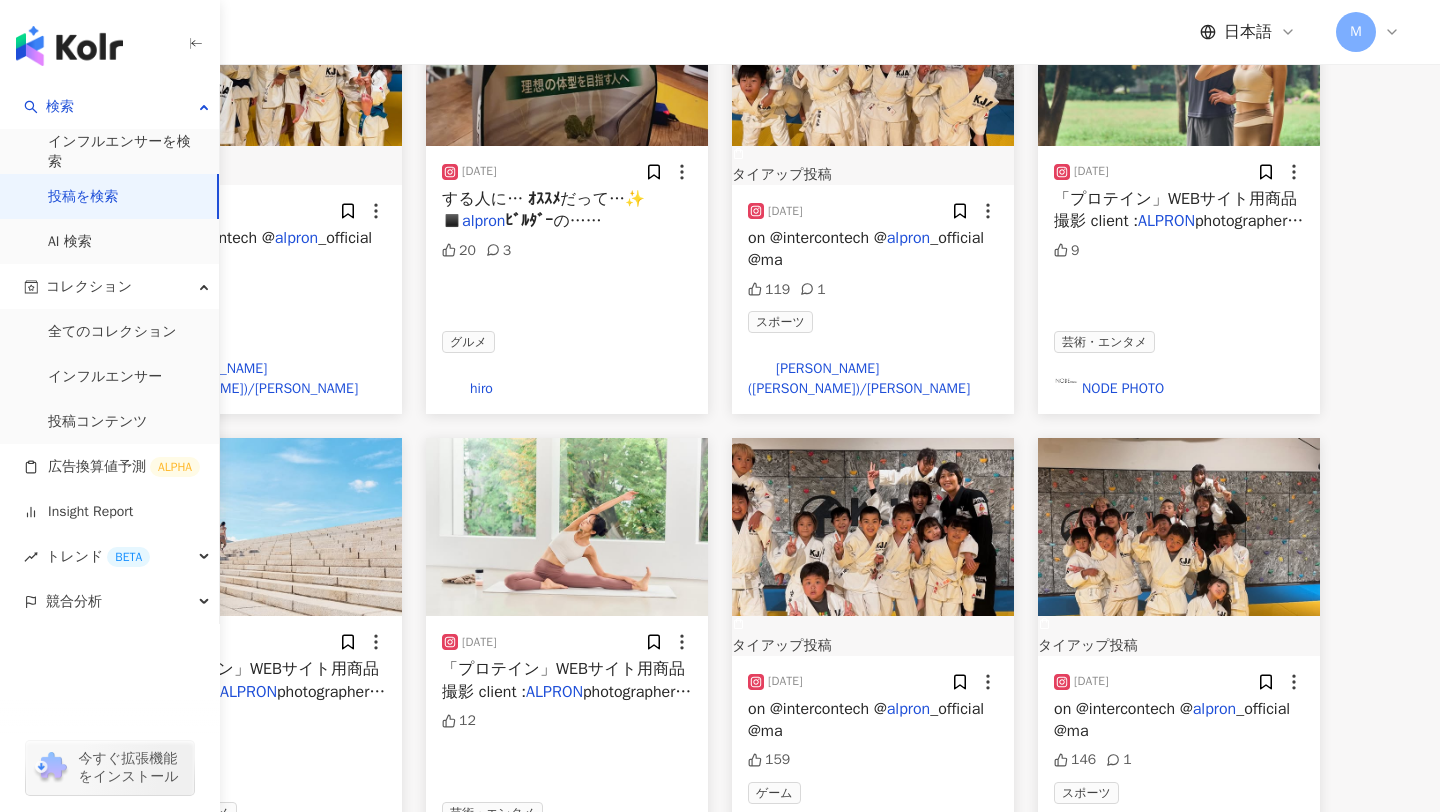 scroll, scrollTop: 985, scrollLeft: 0, axis: vertical 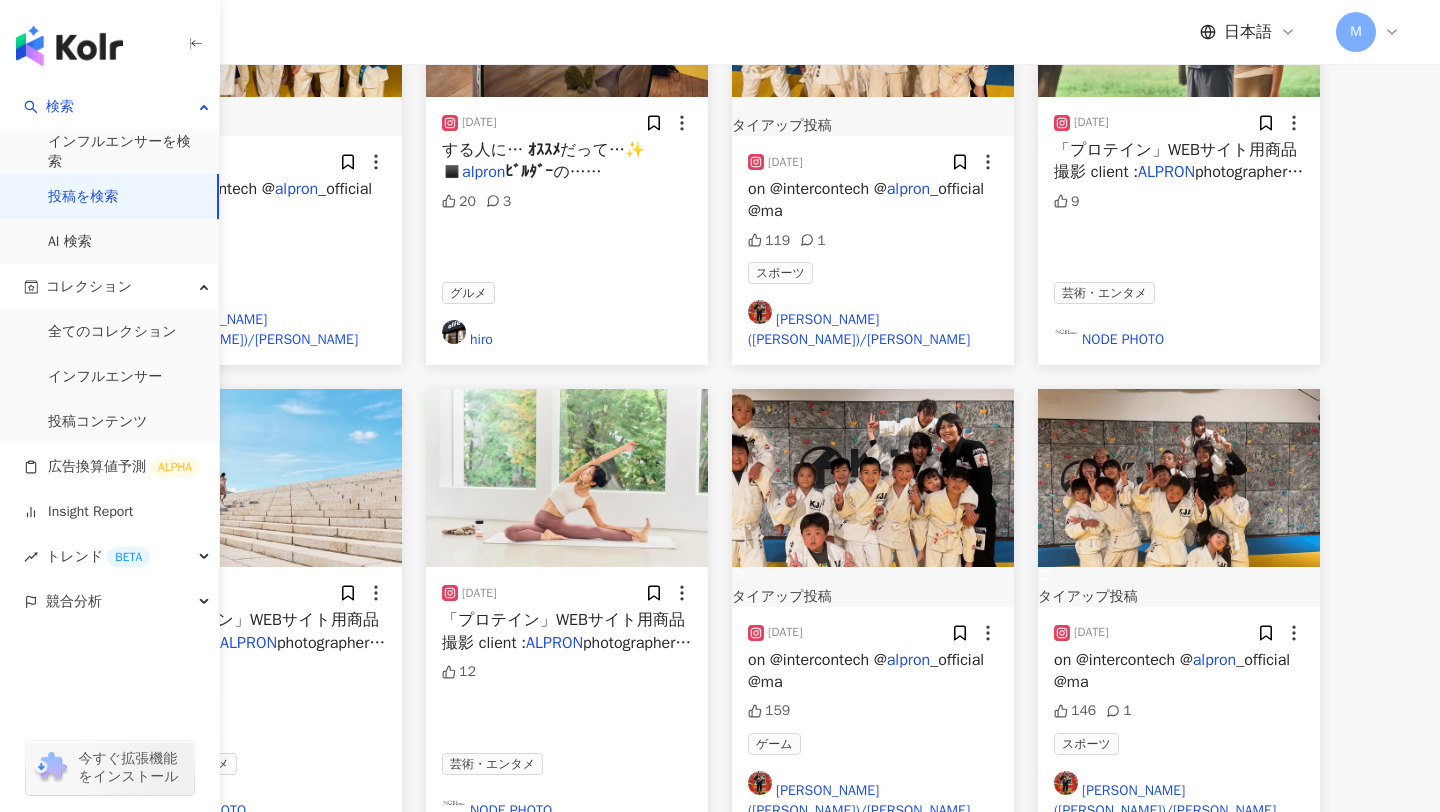 click on "もっと見る" at bounding box center [719, 856] 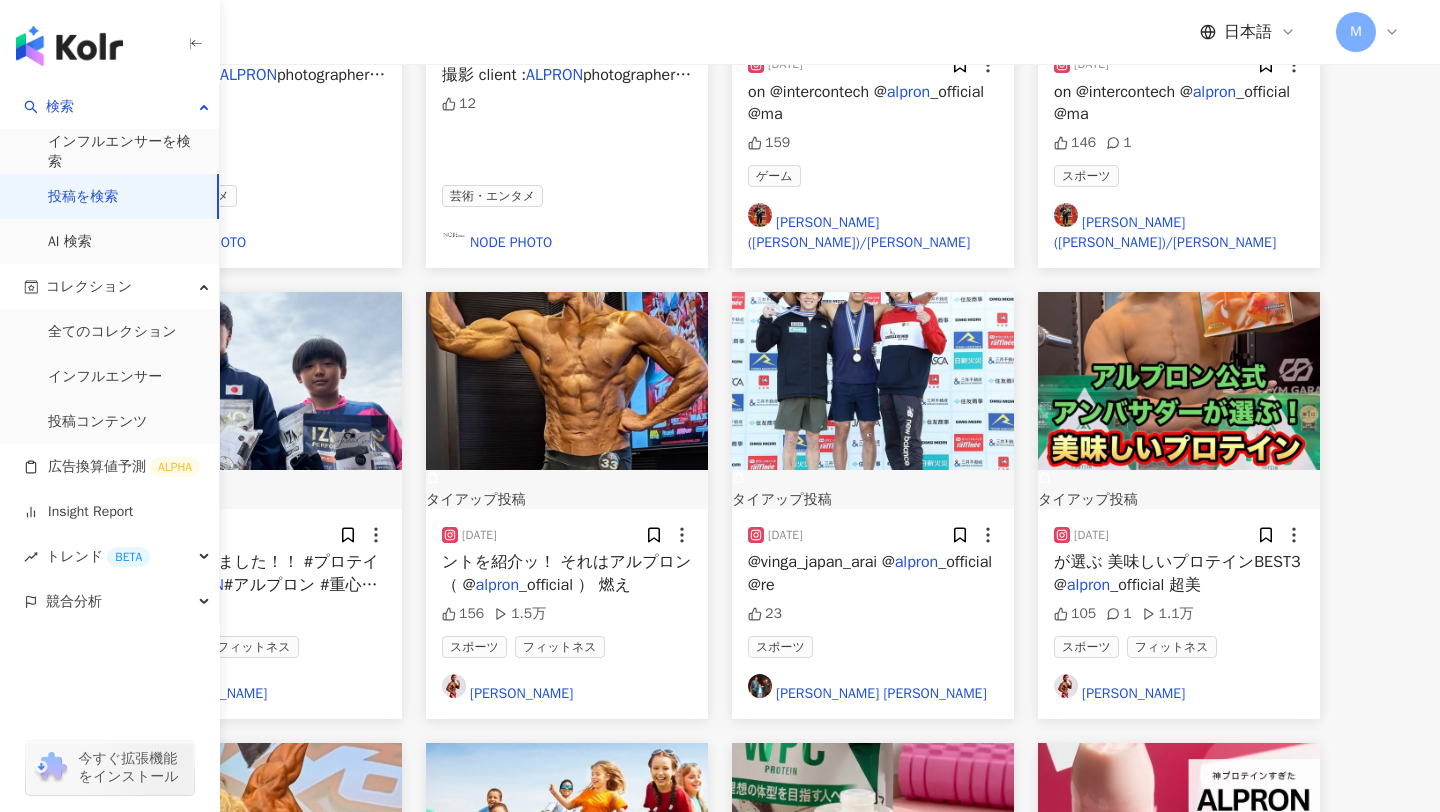 scroll, scrollTop: 1558, scrollLeft: 0, axis: vertical 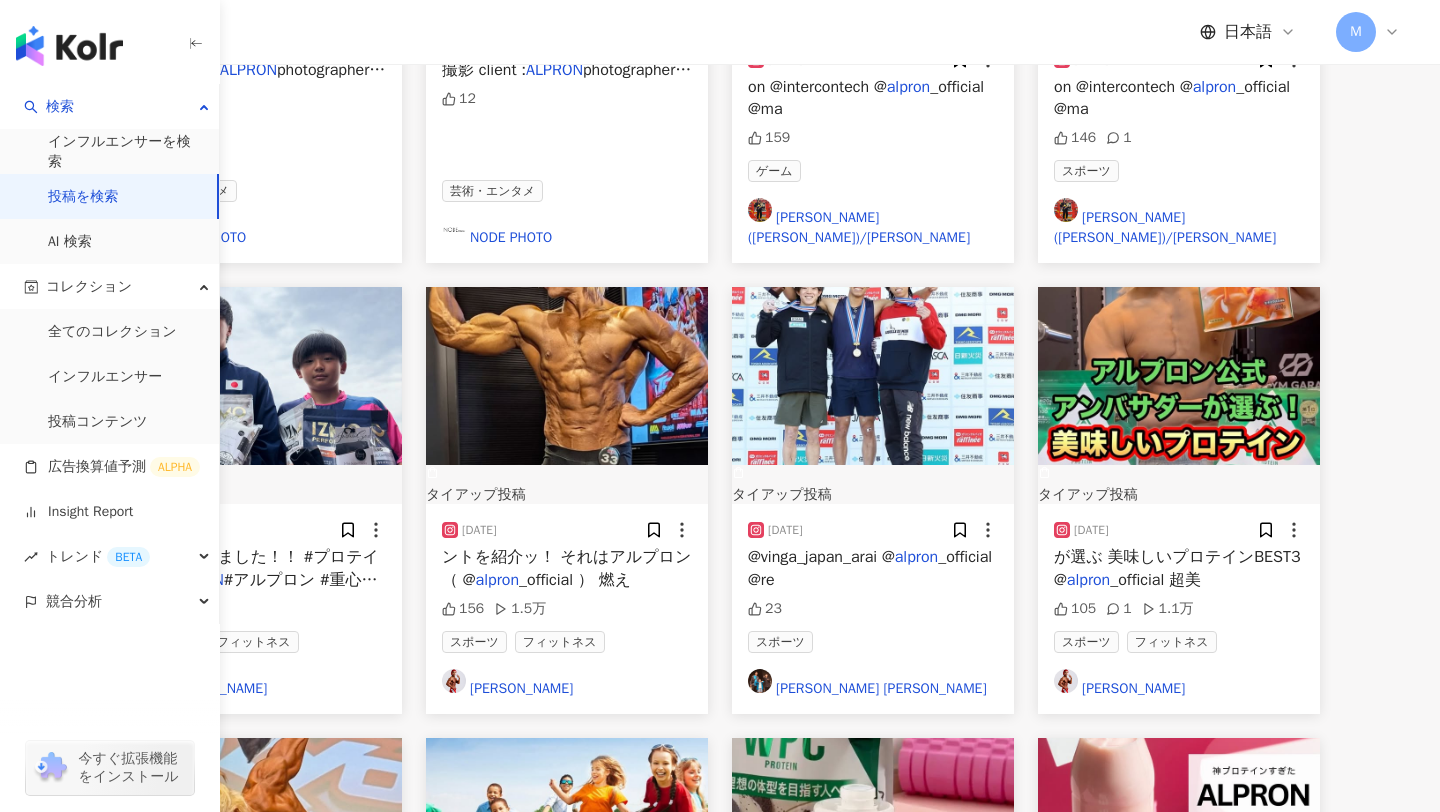 click at bounding box center (873, 827) 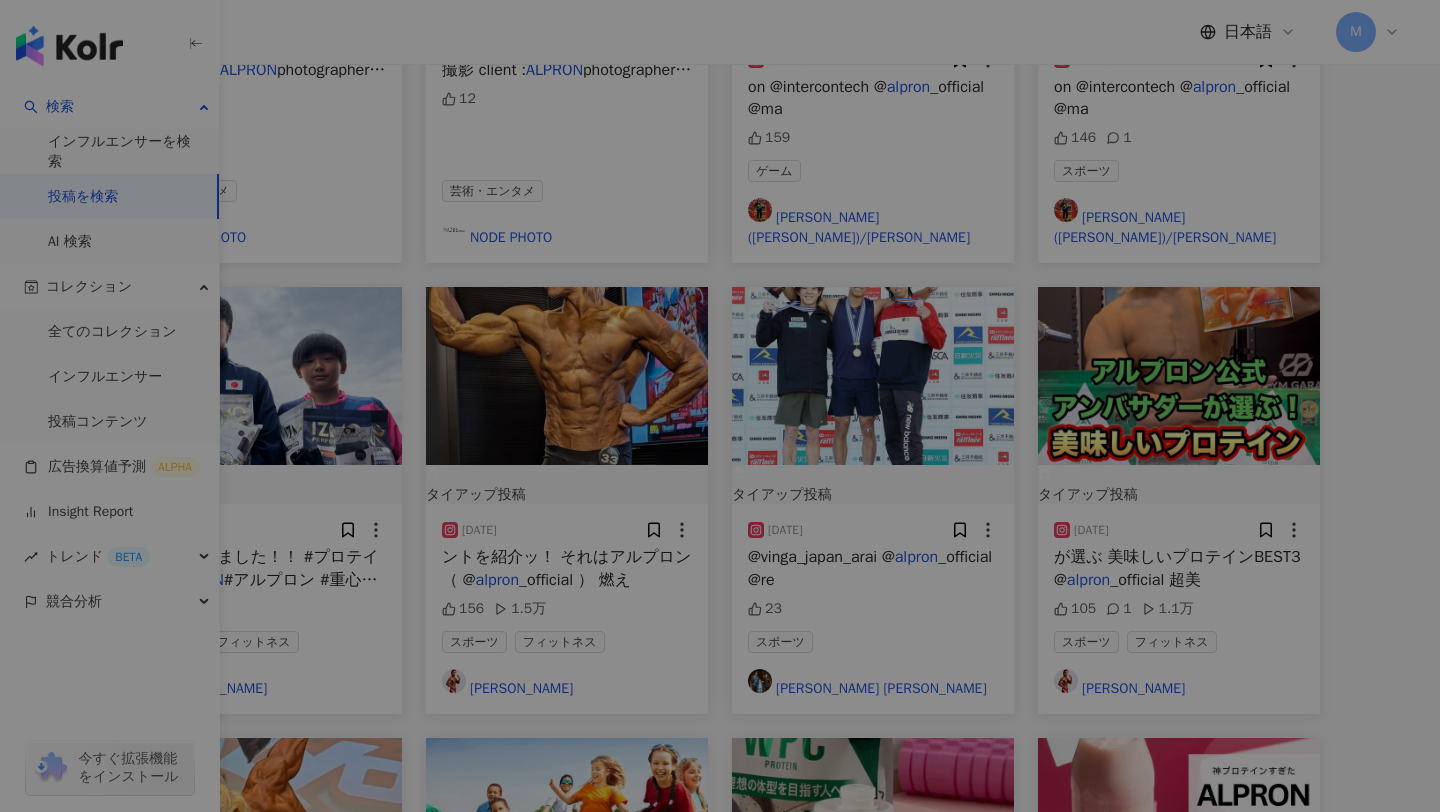 click on "View post on Instagram   おおぶもえ [DATE] ⁡
🧘🏻‍♀️🤍
⁡
ALPRON @alpron_official
クッキー&クリーム風味　900g
⁡
本当溶けやすくてサラサラ飲める！
⁡
クッキー&クリーム風味にしたんだけど
ザクザクチョコチップがゴロゴロ入ってて
大満足すぎる🍪👌🏻
⁡
いろんなフレーバーがあるから
色々試したいなぁ😽♡
⁡
・プロテインの固定概念を覆す飲みやすさ！
(すぐに溶けて、すぐ飲める○）
⁡
・厳選された成分を使用したプロテイン
1食約30gあたり
約20gのタンパク質、アミノ酸スコア100
⁡
⁡
#PR #ALPRON #アルプロン美味しくなった
#プロテイン #おすすめ
#ピラティス #ヨガウェア #スポーツウェア #筋トレ 20 3 1,023 元の投稿を表示" at bounding box center [720, 406] 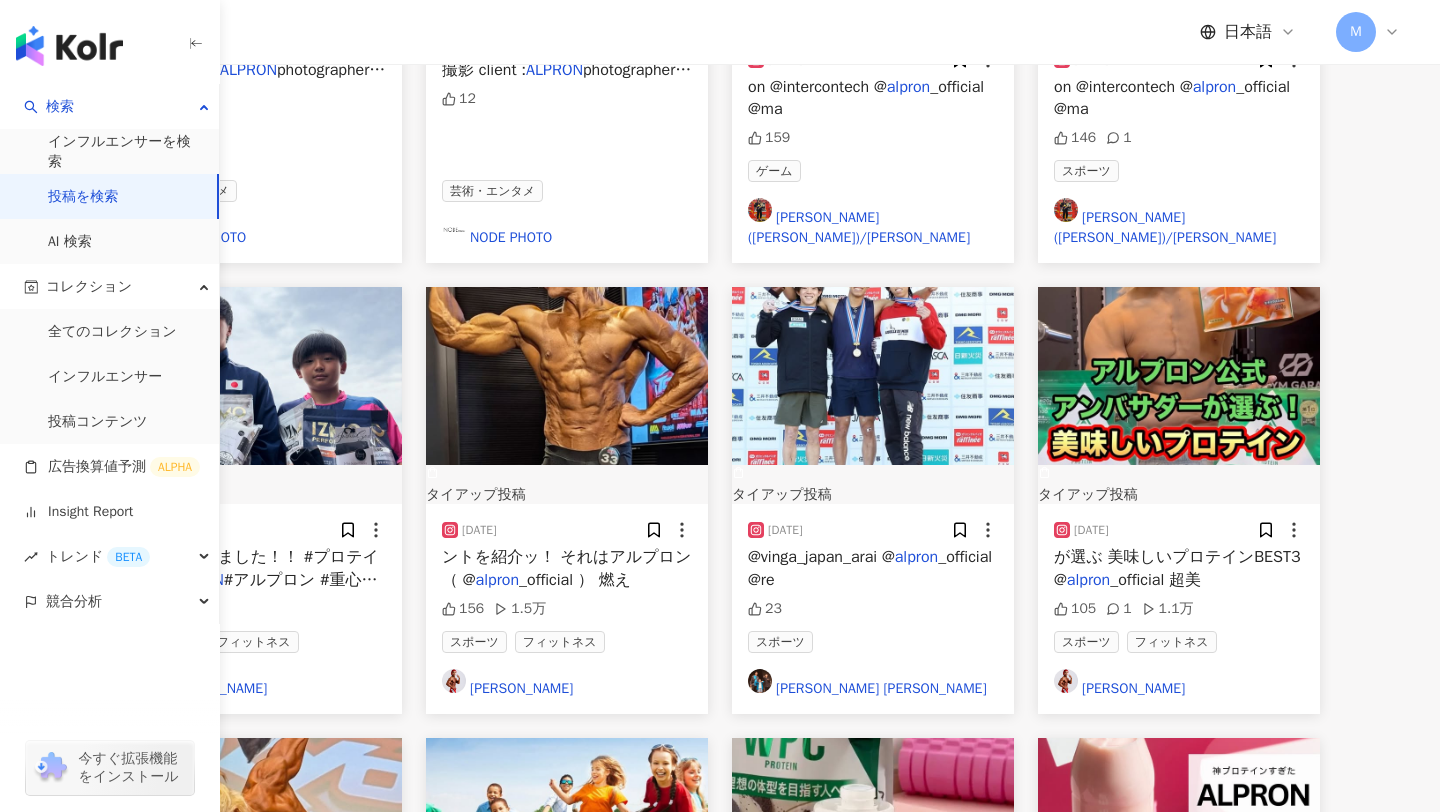 click on "_official
クッキー&クリーム風味　900g
⁡
本当溶けやすくてサラサラ飲める！
⁡
クッキー&クリーム風味にしたんだけど
ザクザクチョコチップがゴロゴロ入ってて
大満足すぎる🍪👌🏻
⁡
いろんなフレーバーがあるから
色々試したいなぁ😽♡
⁡
・プロテインの固定概念を覆す飲みやすさ！
(すぐに溶けて、すぐ飲める○）
⁡
・厳選された成分を使用したプロテイン
1食約30gあたり
約20gのタンパク質、アミノ酸スコア100
⁡
⁡
#PR #" at bounding box center (872, 1114) 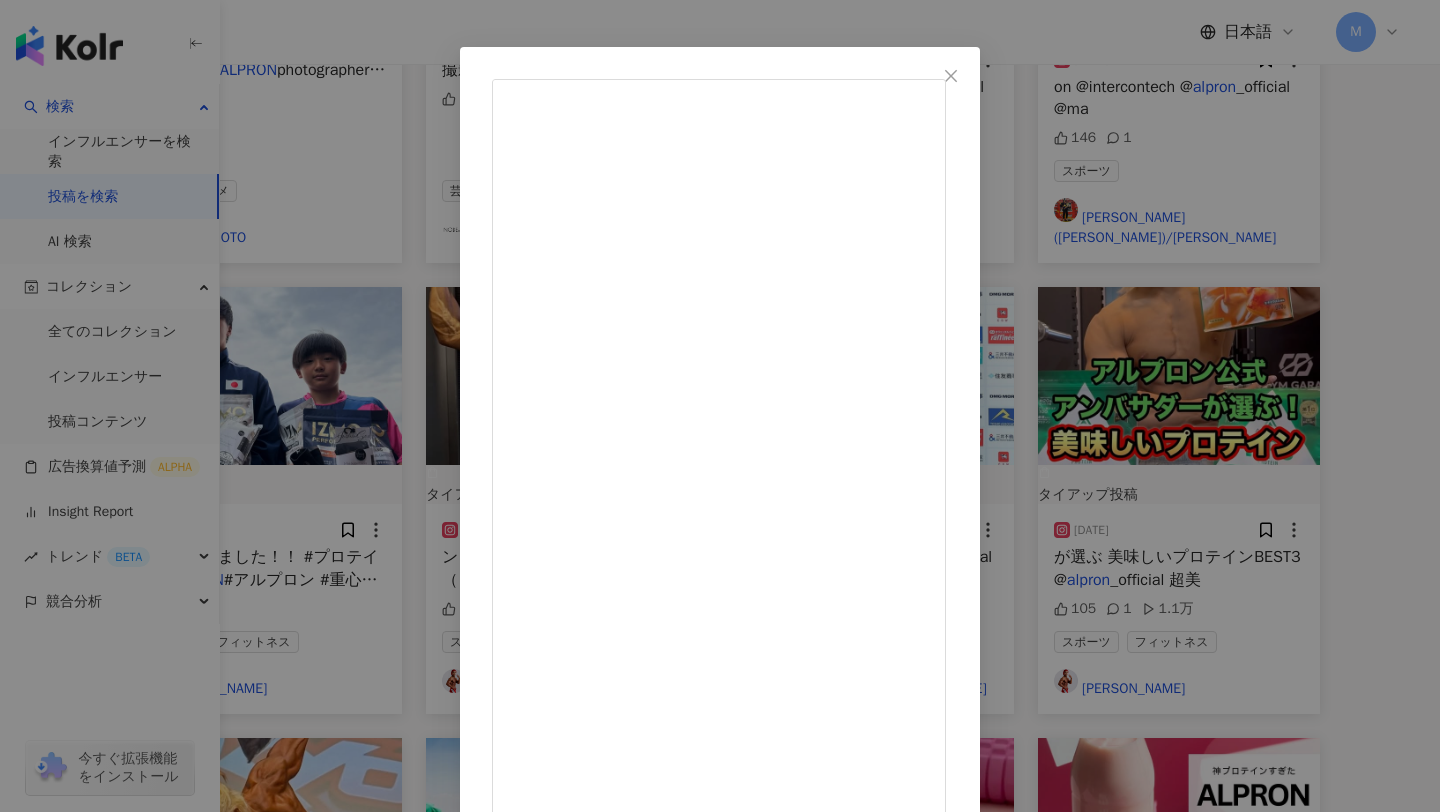 scroll, scrollTop: 65, scrollLeft: 0, axis: vertical 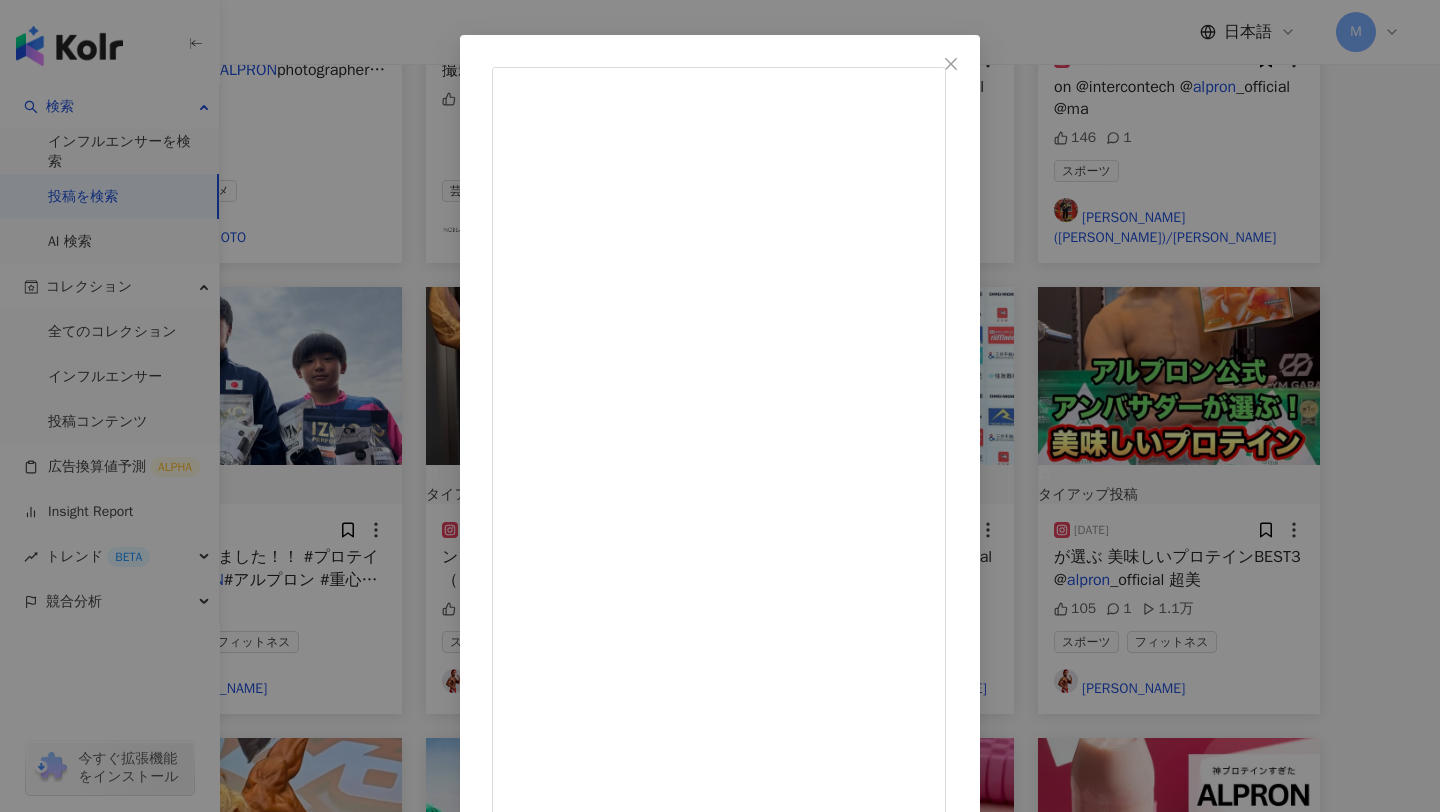 click on "おおぶもえ [DATE] ⁡
🧘🏻‍♀️🤍
⁡
ALPRON @alpron_official
クッキー&クリーム風味　900g
⁡
本当溶けやすくてサラサラ飲める！
⁡
クッキー&クリーム風味にしたんだけど
ザクザクチョコチップがゴロゴロ入ってて
大満足すぎる🍪👌🏻
⁡
いろんなフレーバーがあるから
色々試したいなぁ😽♡
⁡
・プロテインの固定概念を覆す飲みやすさ！
(すぐに溶けて、すぐ飲める○）
⁡
・厳選された成分を使用したプロテイン
1食約30gあたり
約20gのタンパク質、アミノ酸スコア100
⁡
⁡
#PR #ALPRON #アルプロン美味しくなった
#プロテイン #おすすめ
#ピラティス #ヨガウェア #スポーツウェア #筋トレ 20 3 1,023 元の投稿を表示" at bounding box center [720, 406] 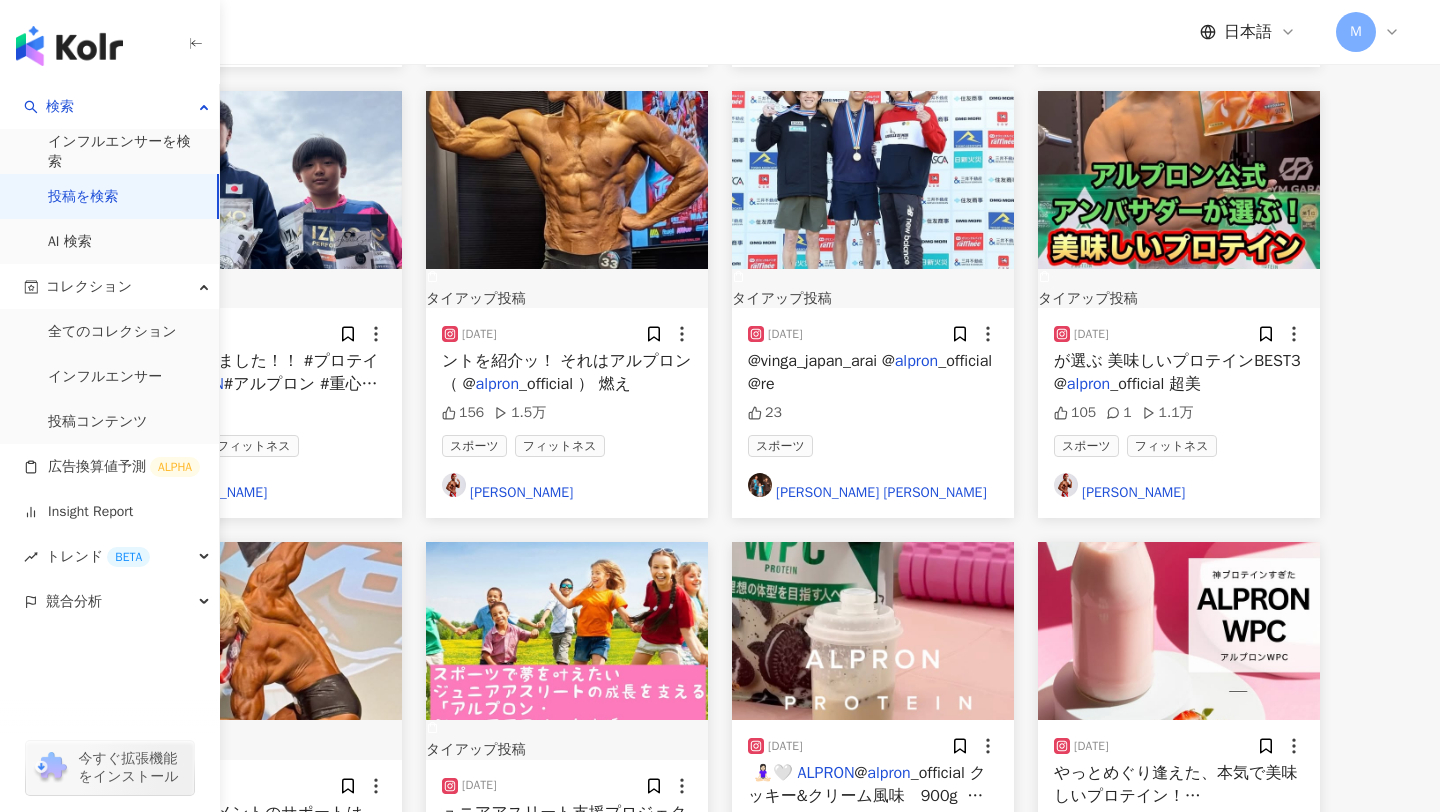 scroll, scrollTop: 1759, scrollLeft: 0, axis: vertical 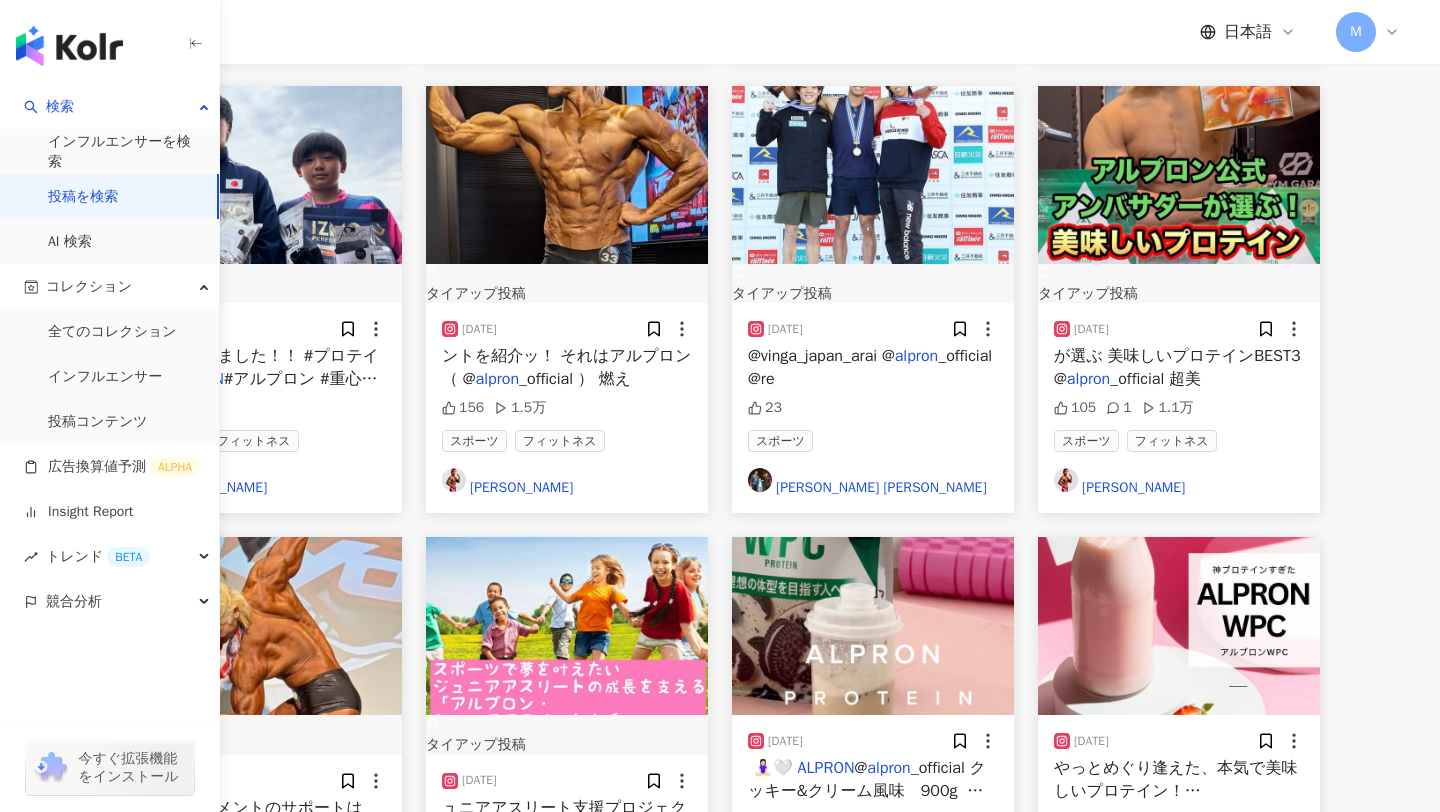 click at bounding box center [567, 626] 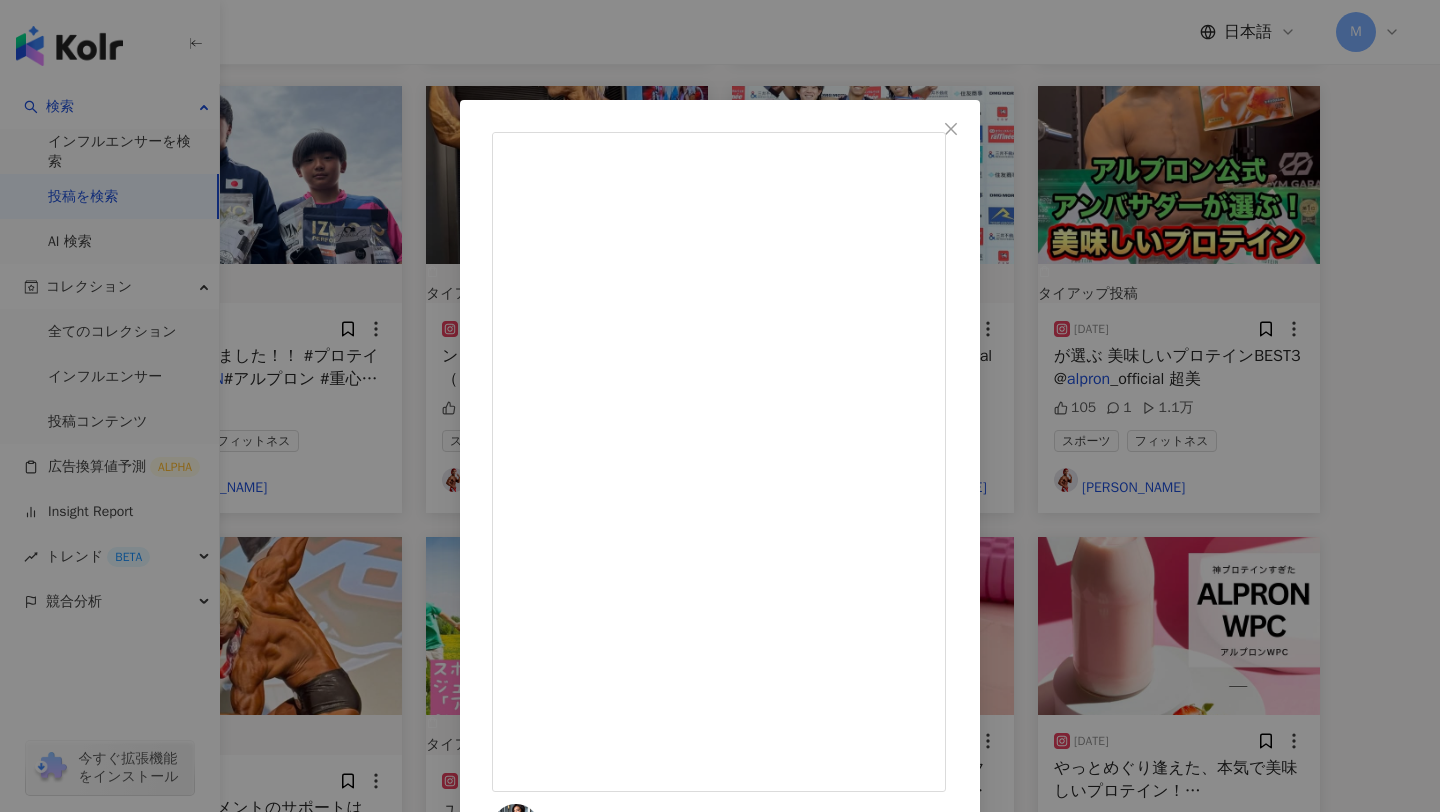 scroll, scrollTop: 1580, scrollLeft: 0, axis: vertical 